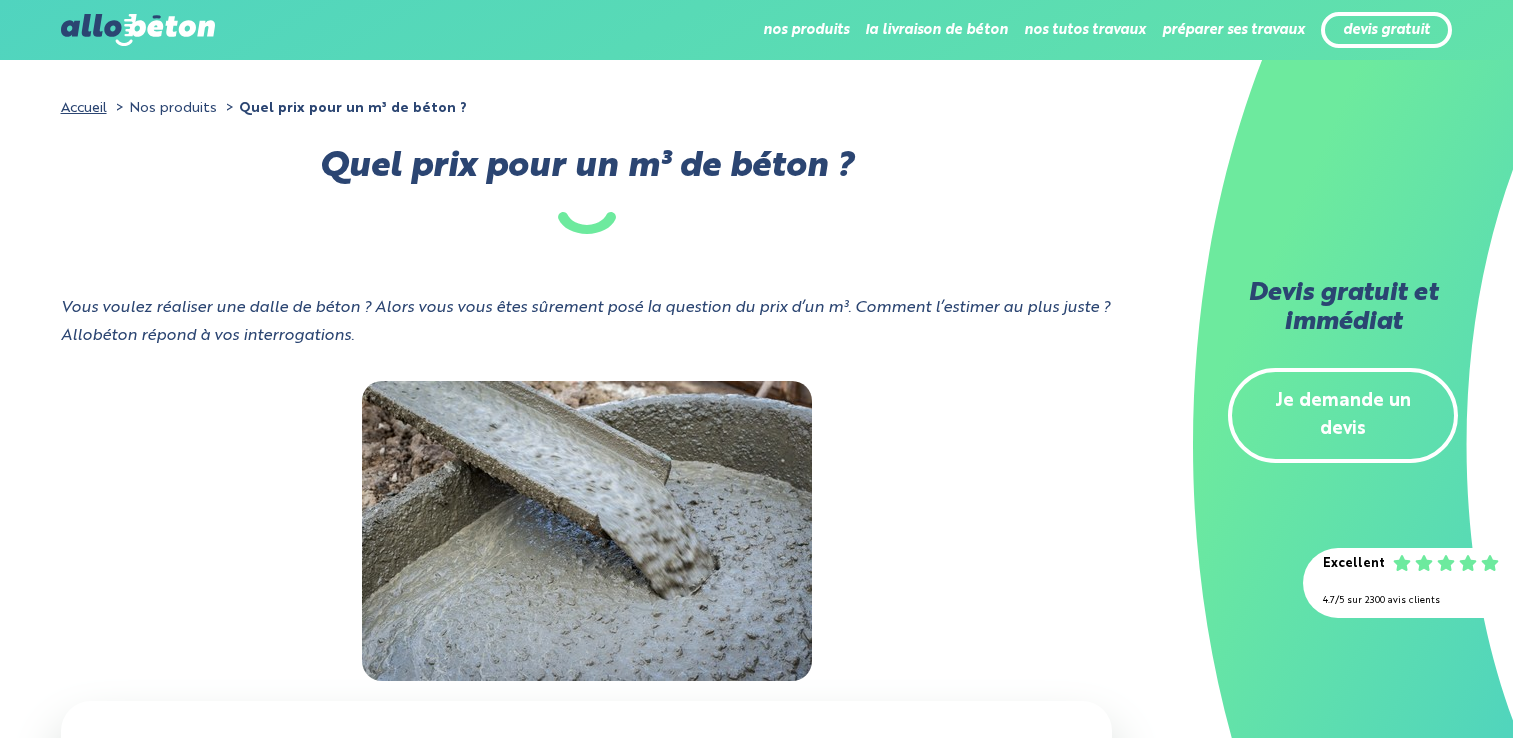 scroll, scrollTop: 0, scrollLeft: 0, axis: both 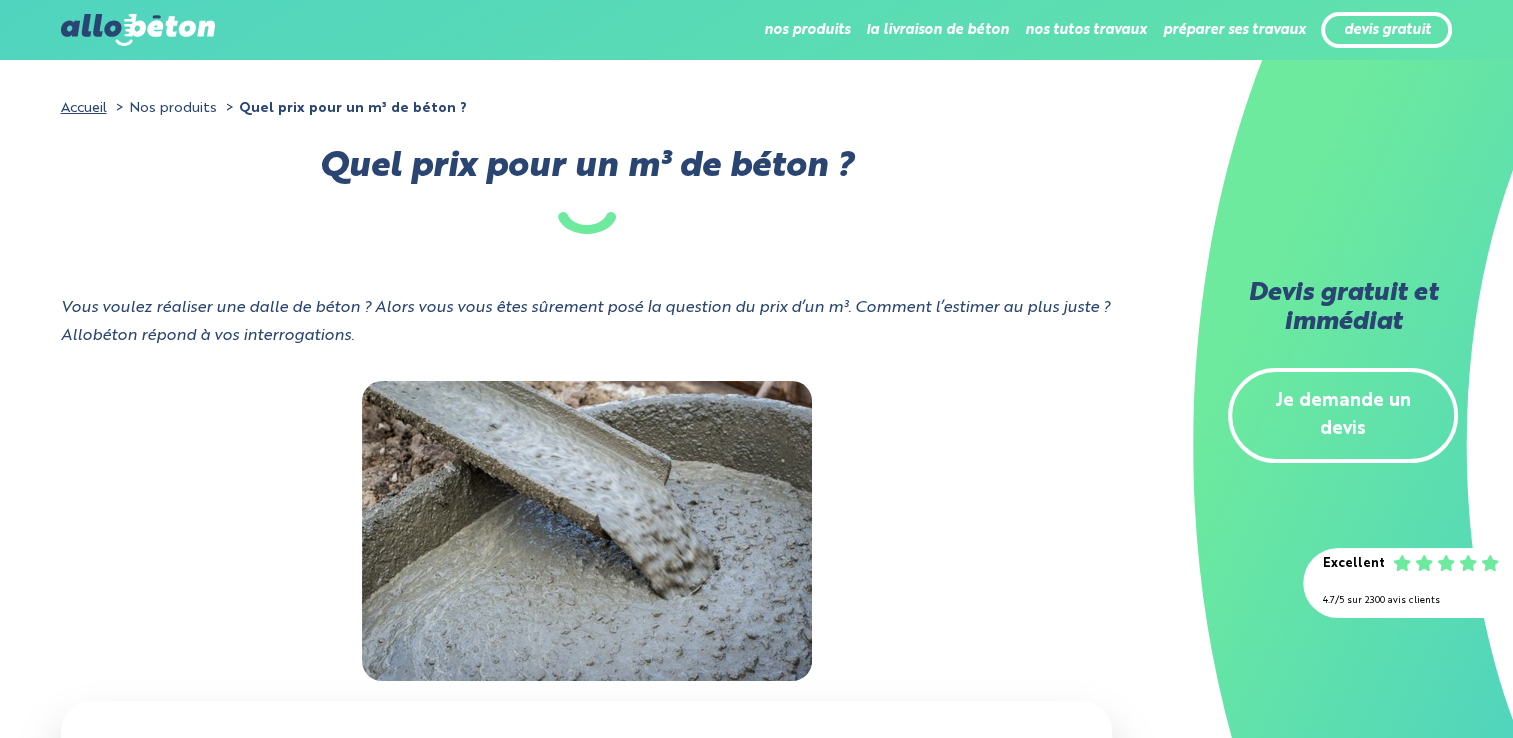 click on "Je demande un devis" at bounding box center (1343, 416) 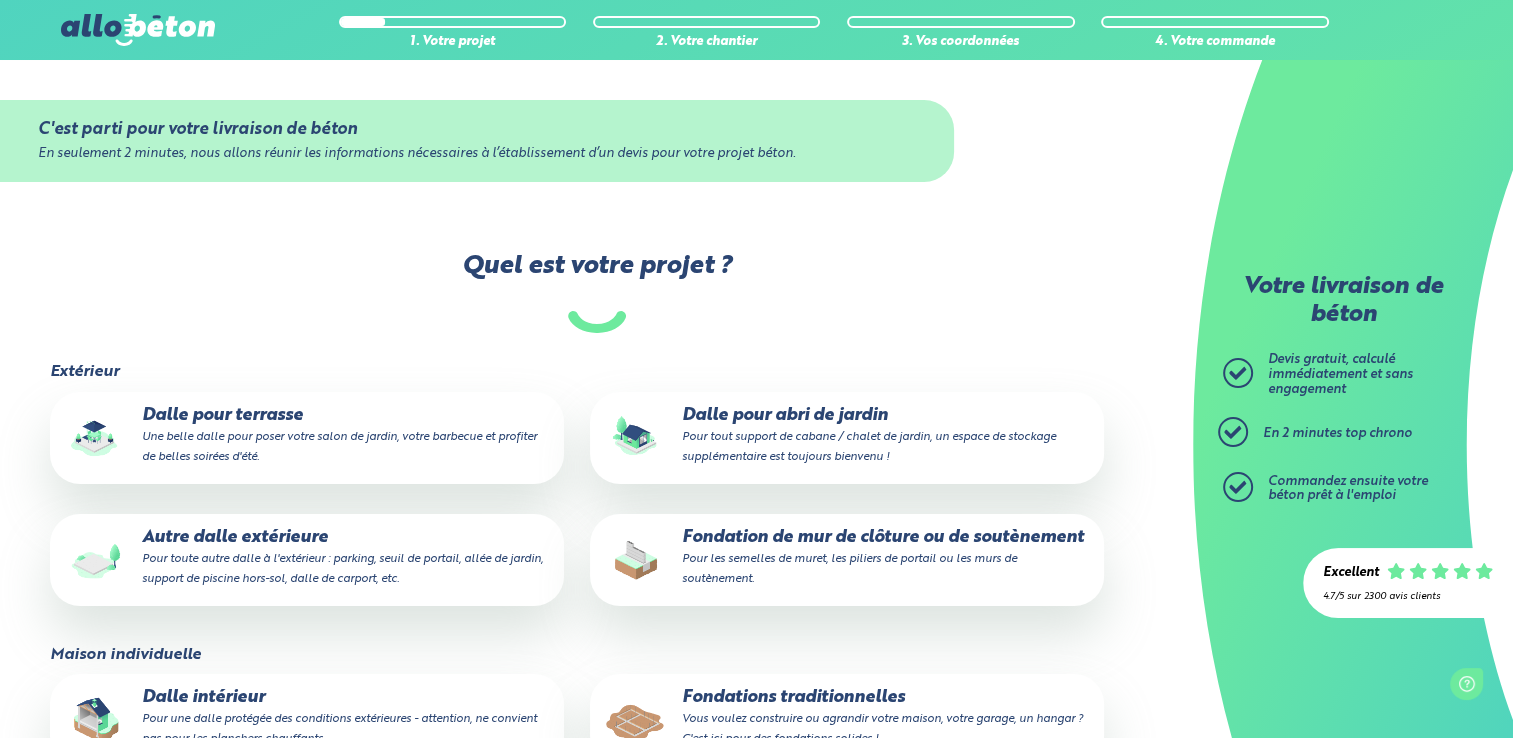 scroll, scrollTop: 0, scrollLeft: 0, axis: both 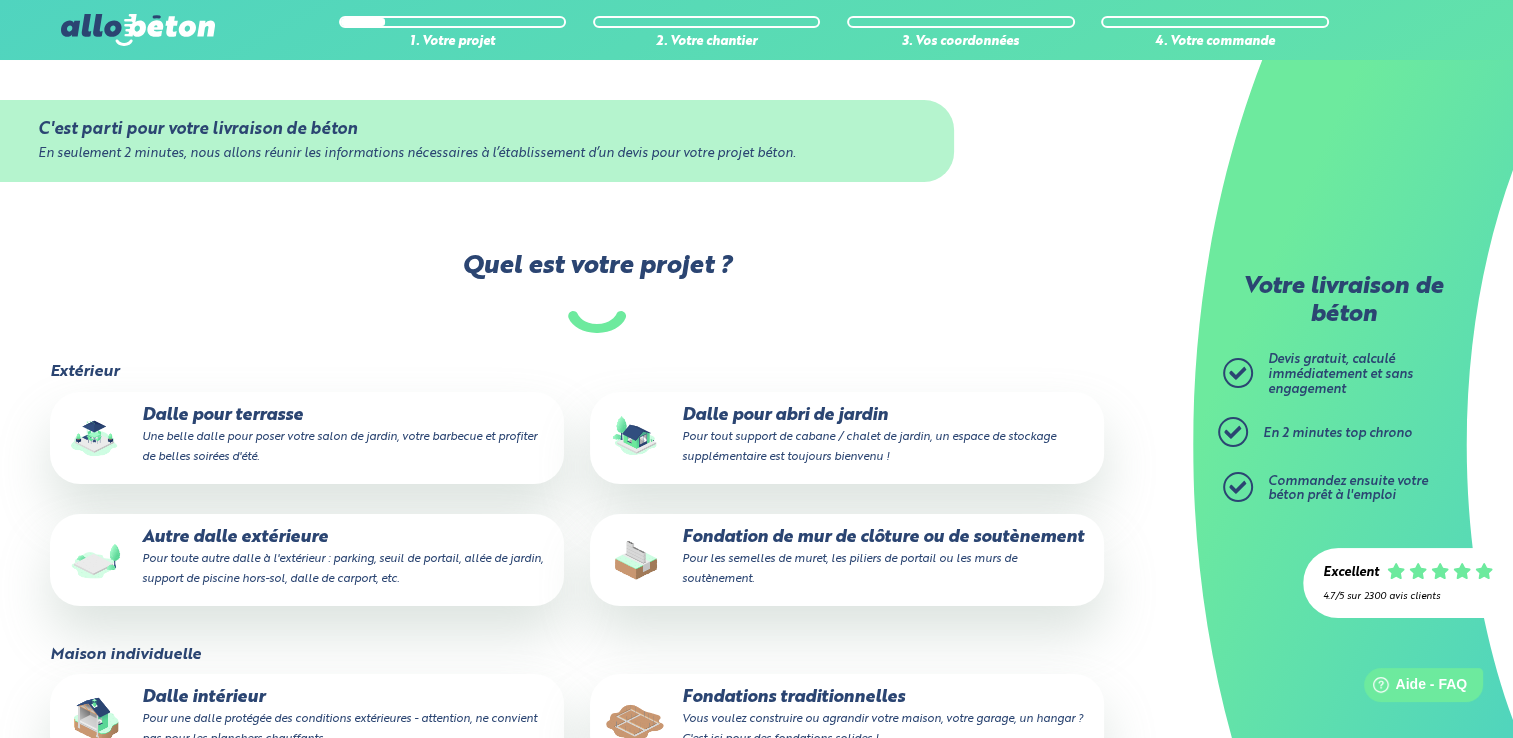 click on "Pour les semelles de muret, les piliers de portail ou les murs de soutènement." at bounding box center [849, 569] 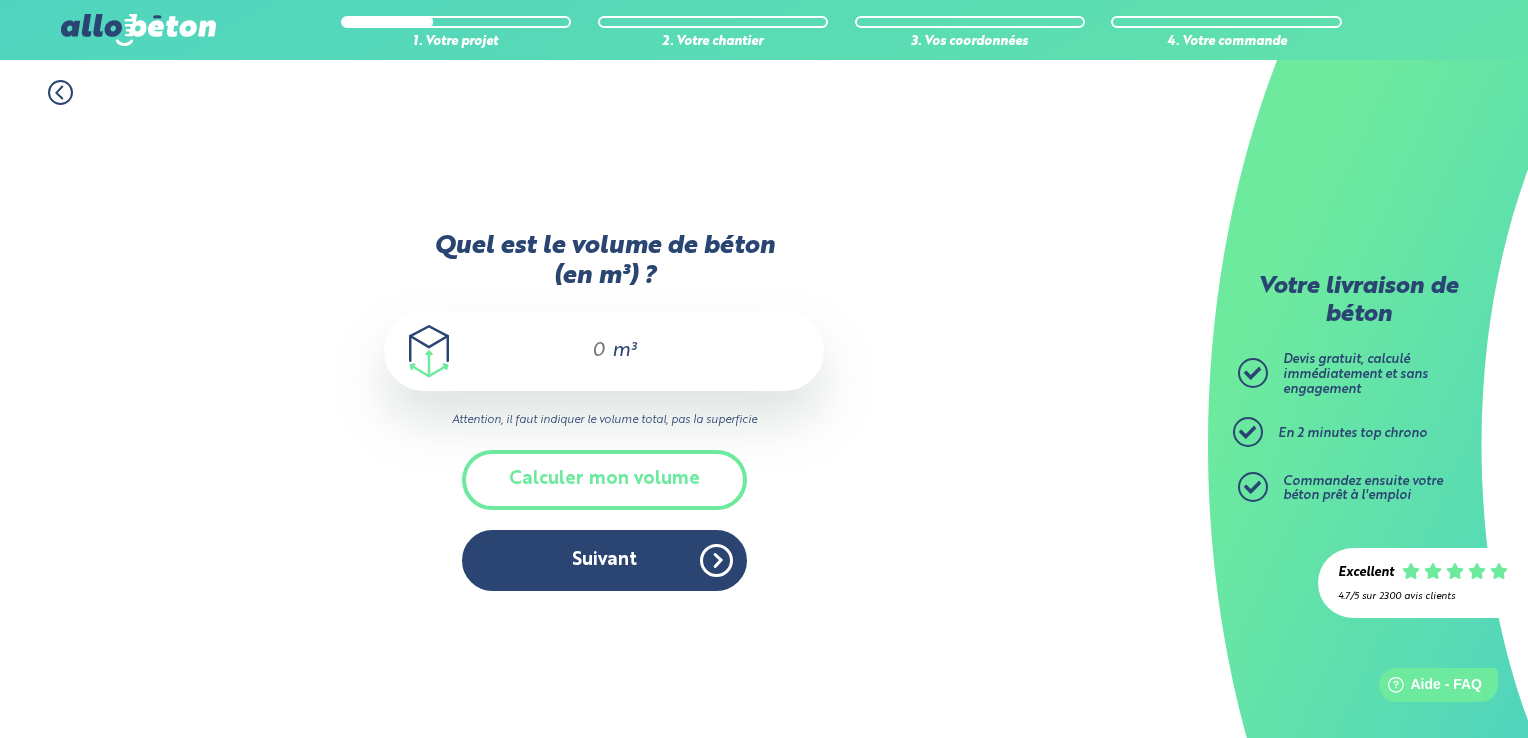 click on "m³" at bounding box center (604, 351) 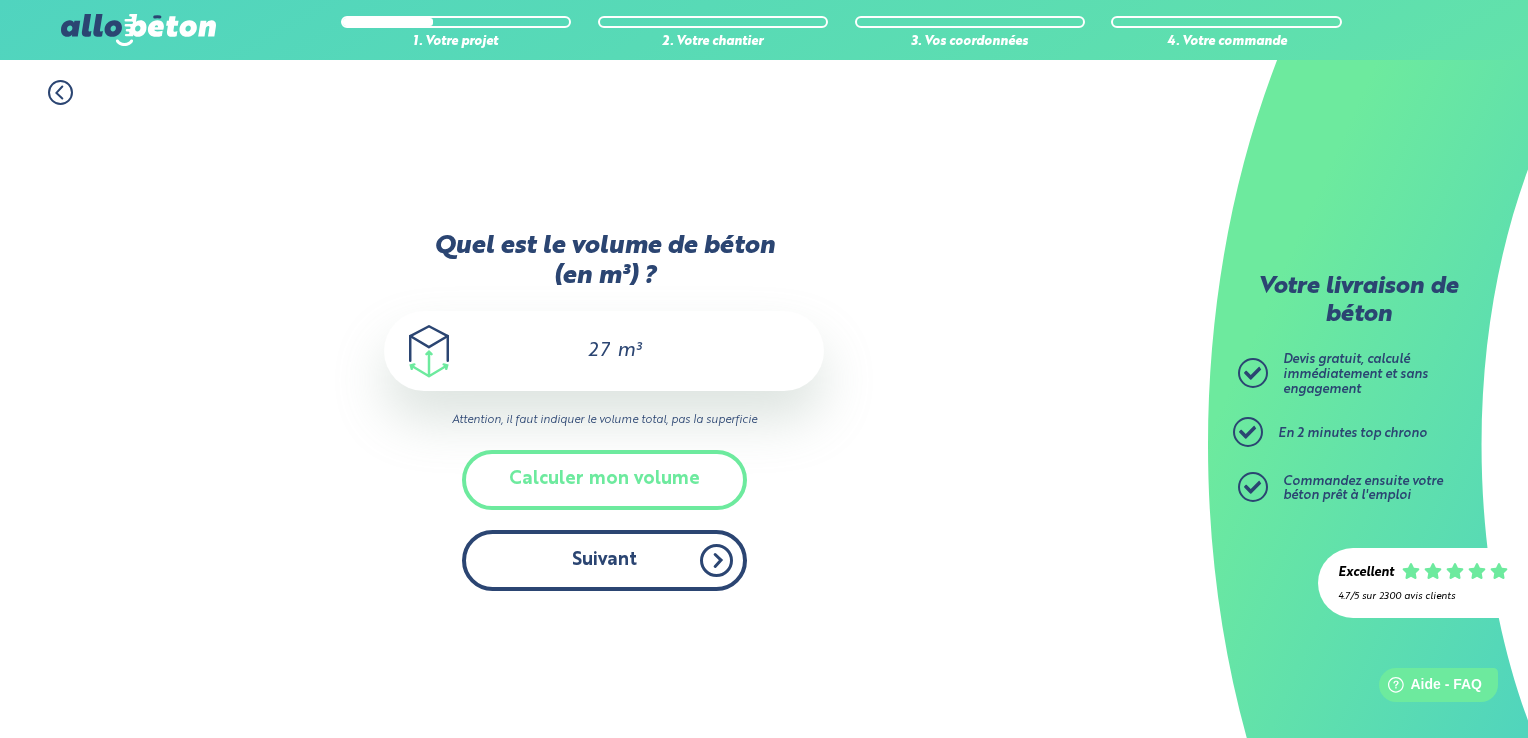 type on "27" 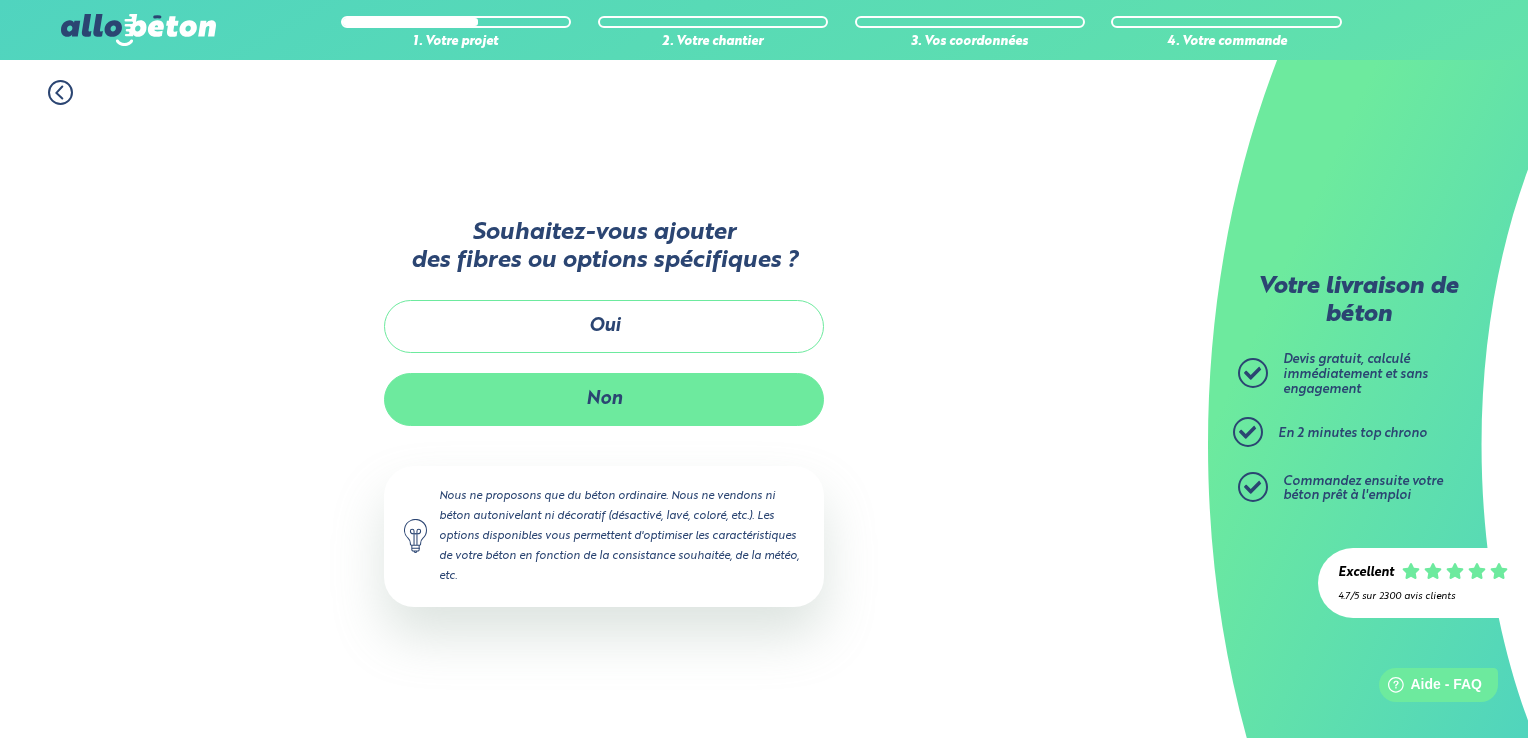 click on "Non" at bounding box center [604, 399] 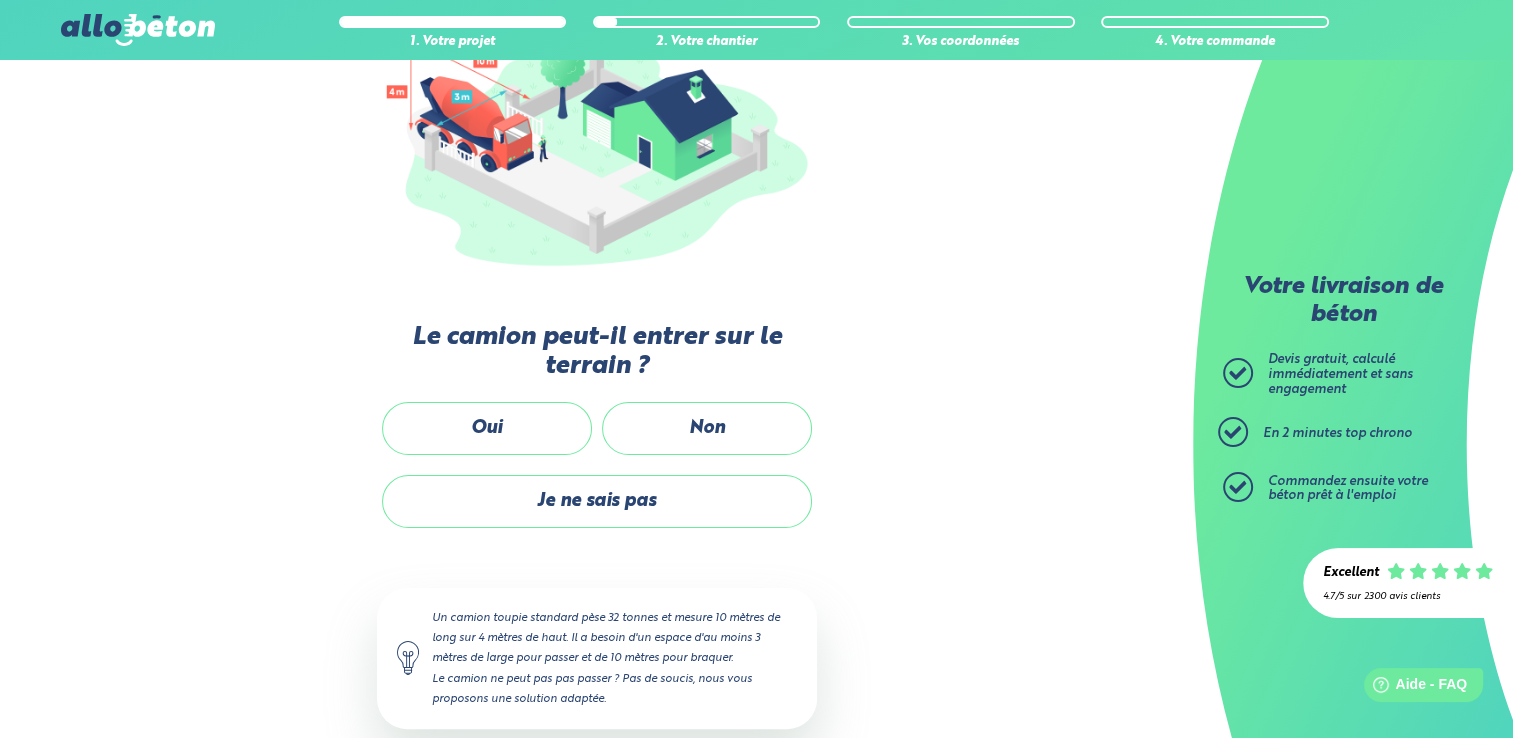 scroll, scrollTop: 308, scrollLeft: 0, axis: vertical 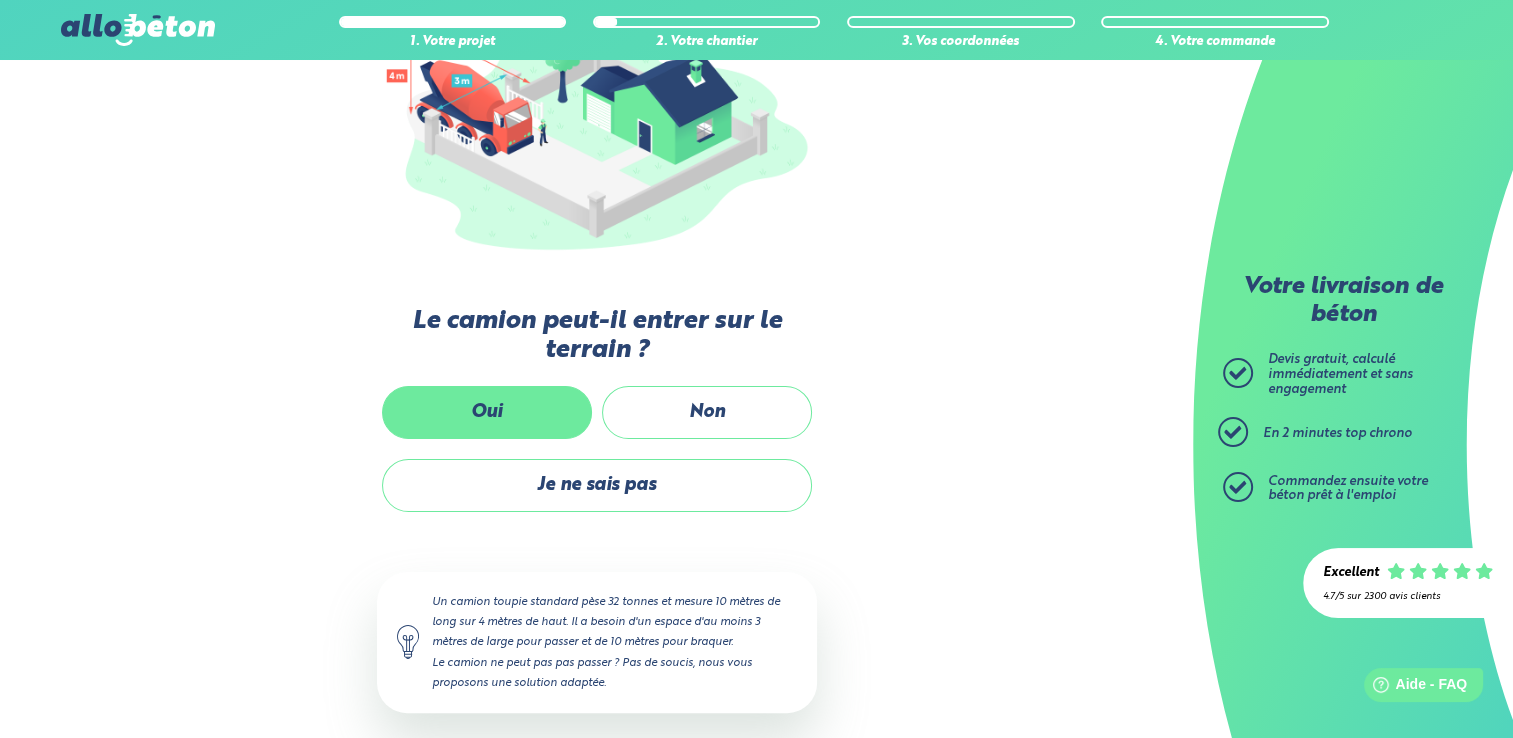 click on "Oui" at bounding box center (487, 412) 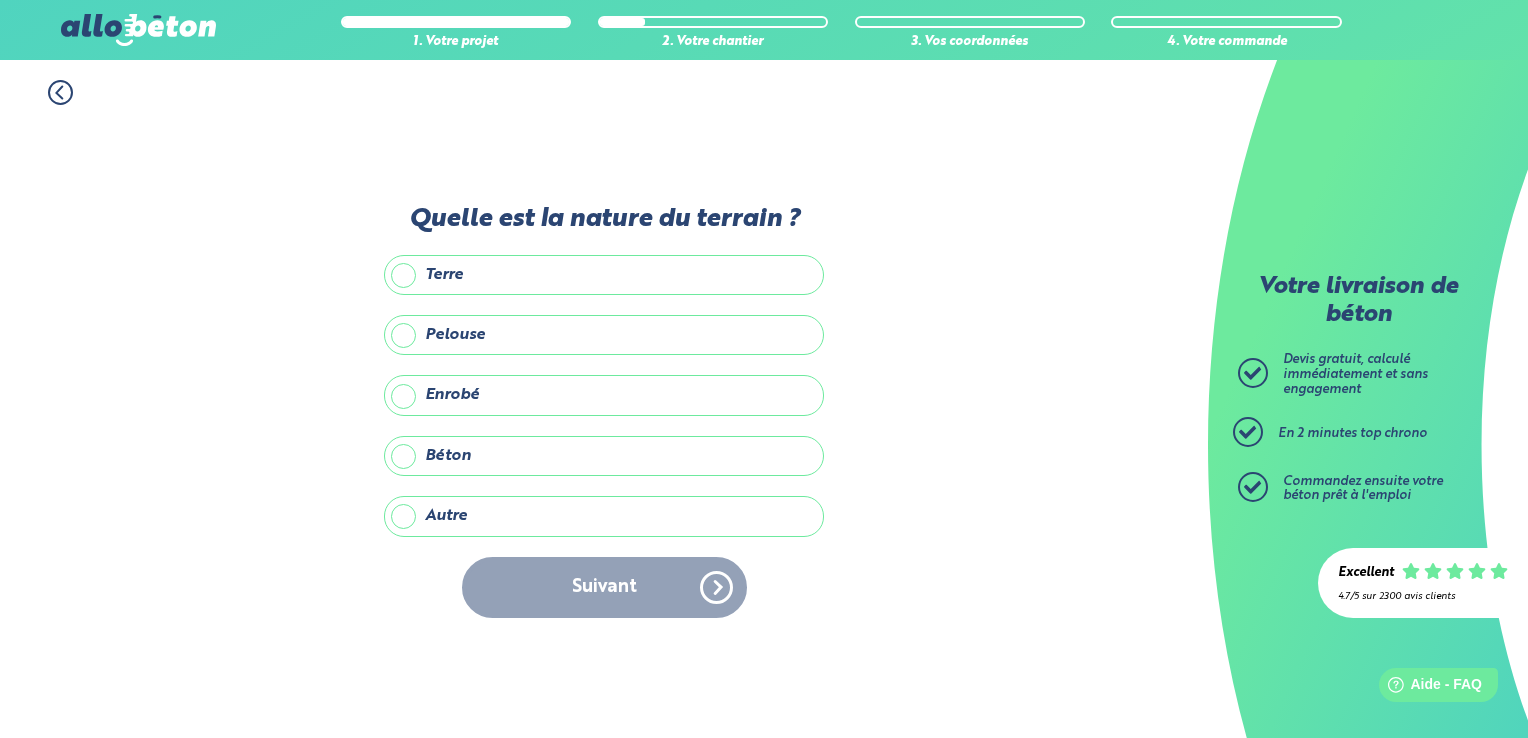 click on "Autre" at bounding box center [604, 516] 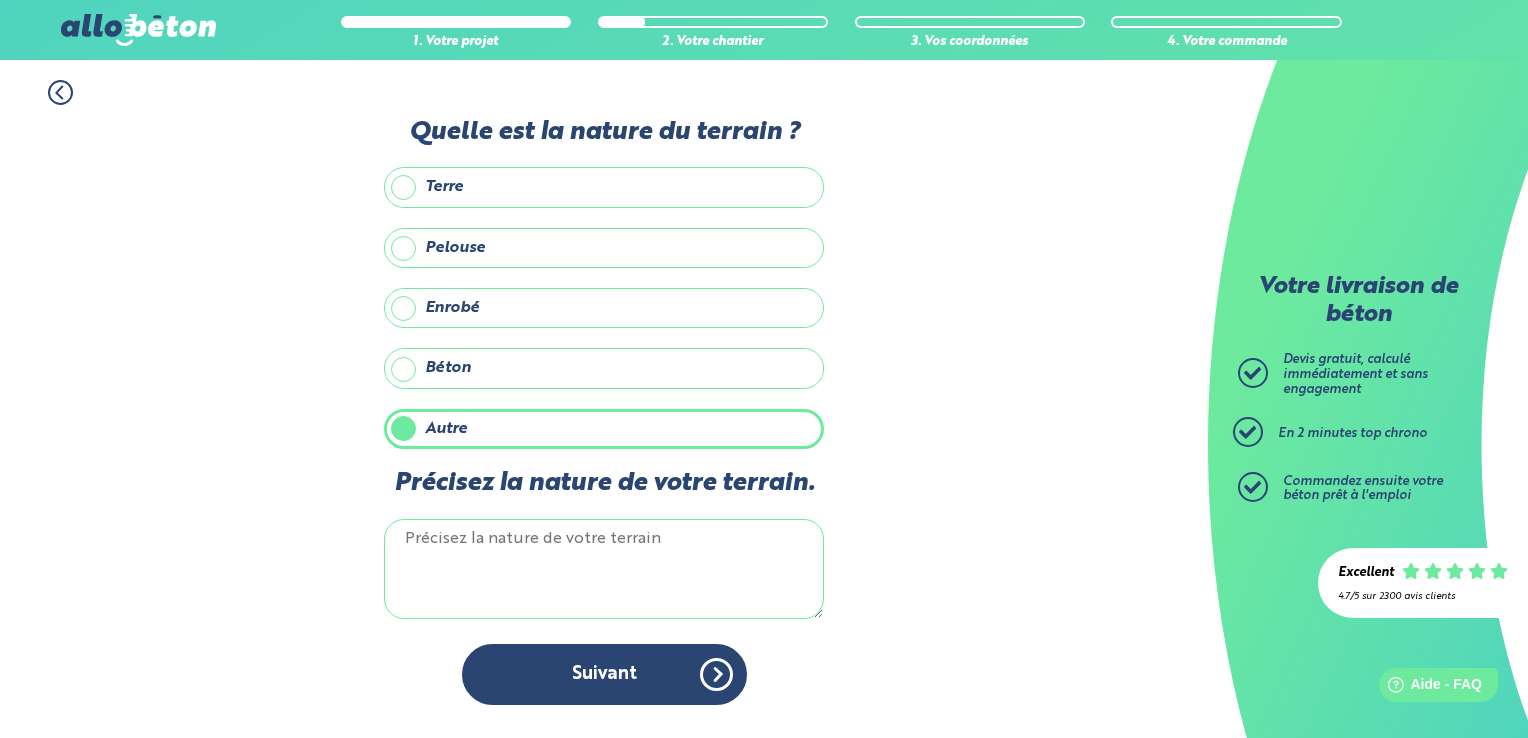 click on "Précisez la nature de votre terrain." at bounding box center (604, 569) 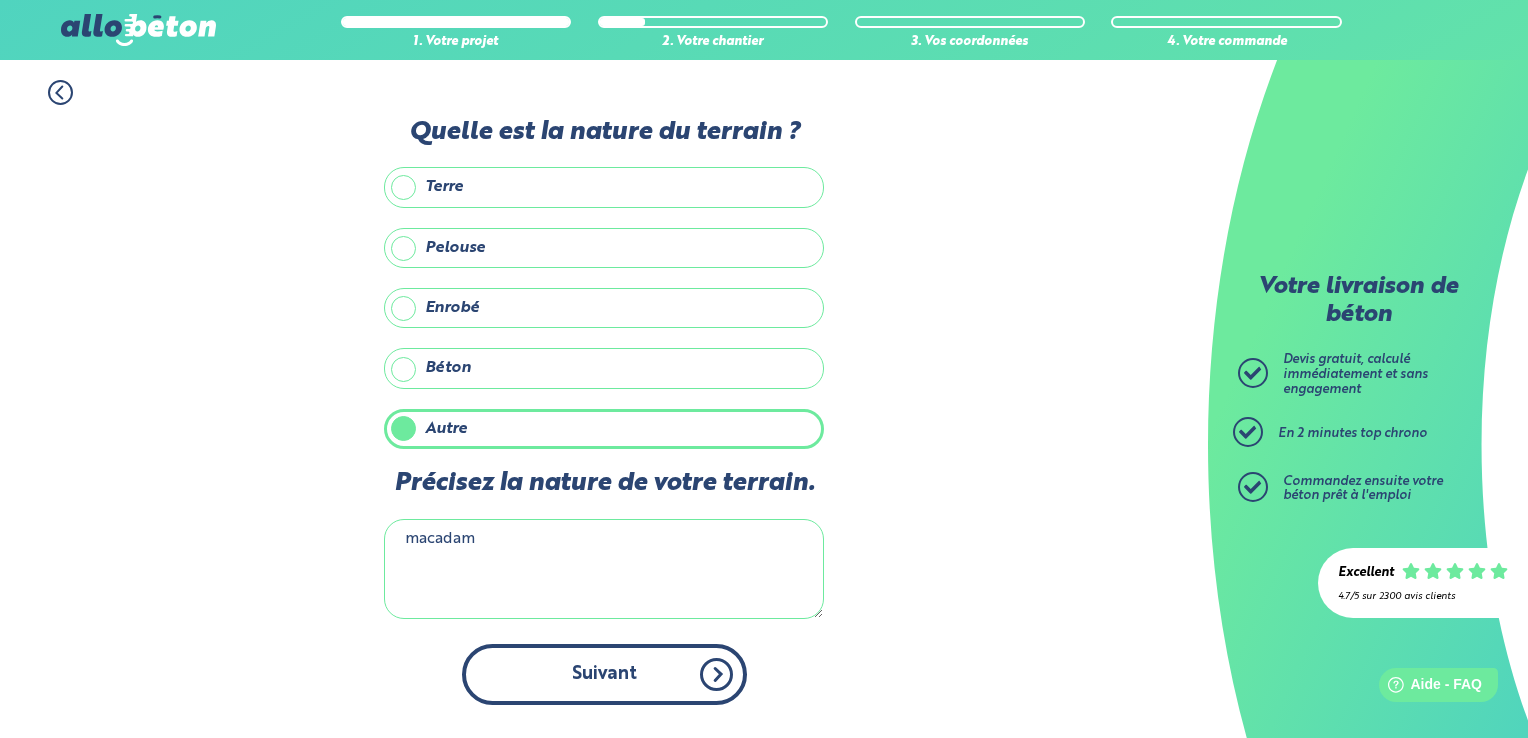 type on "macadam" 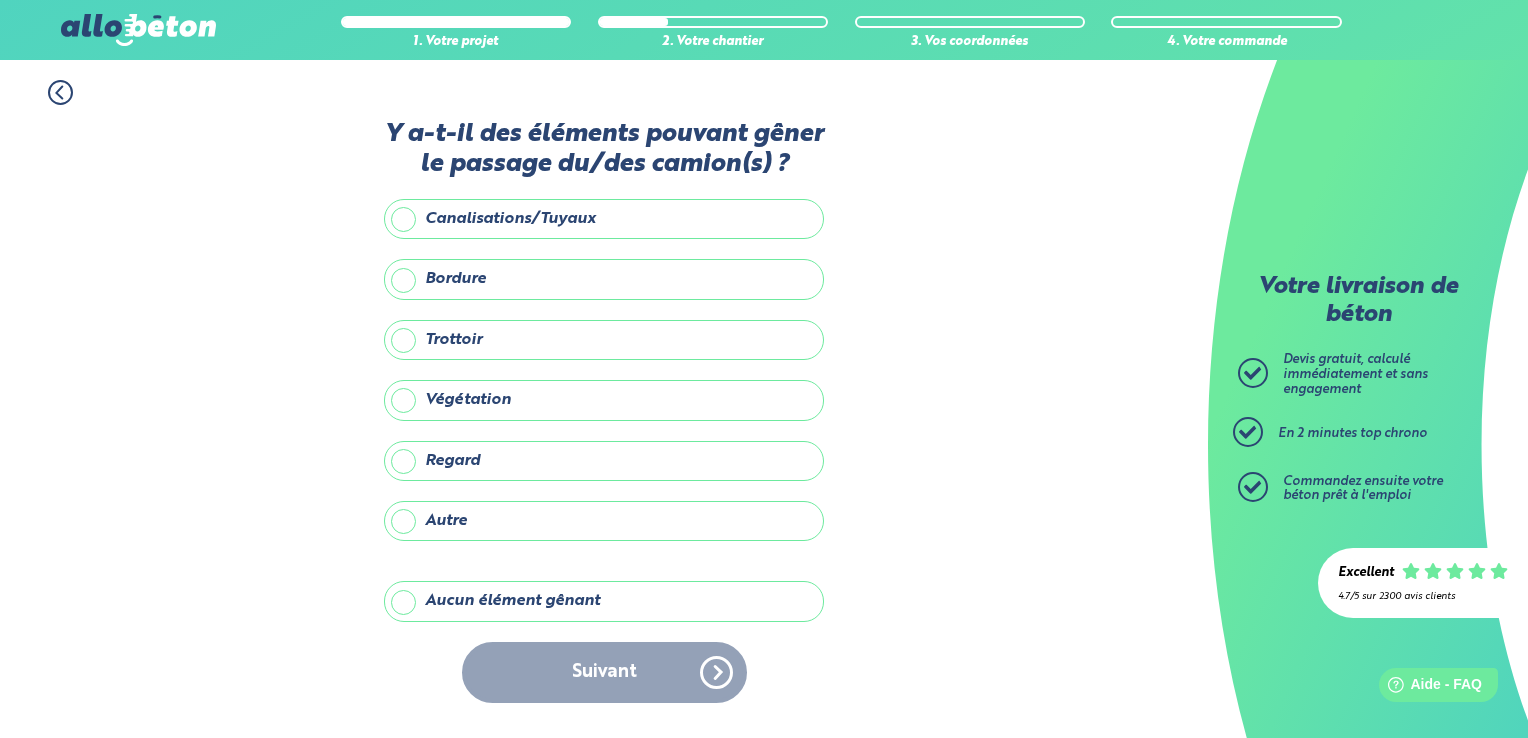 click on "Aucun élément gênant" at bounding box center [604, 601] 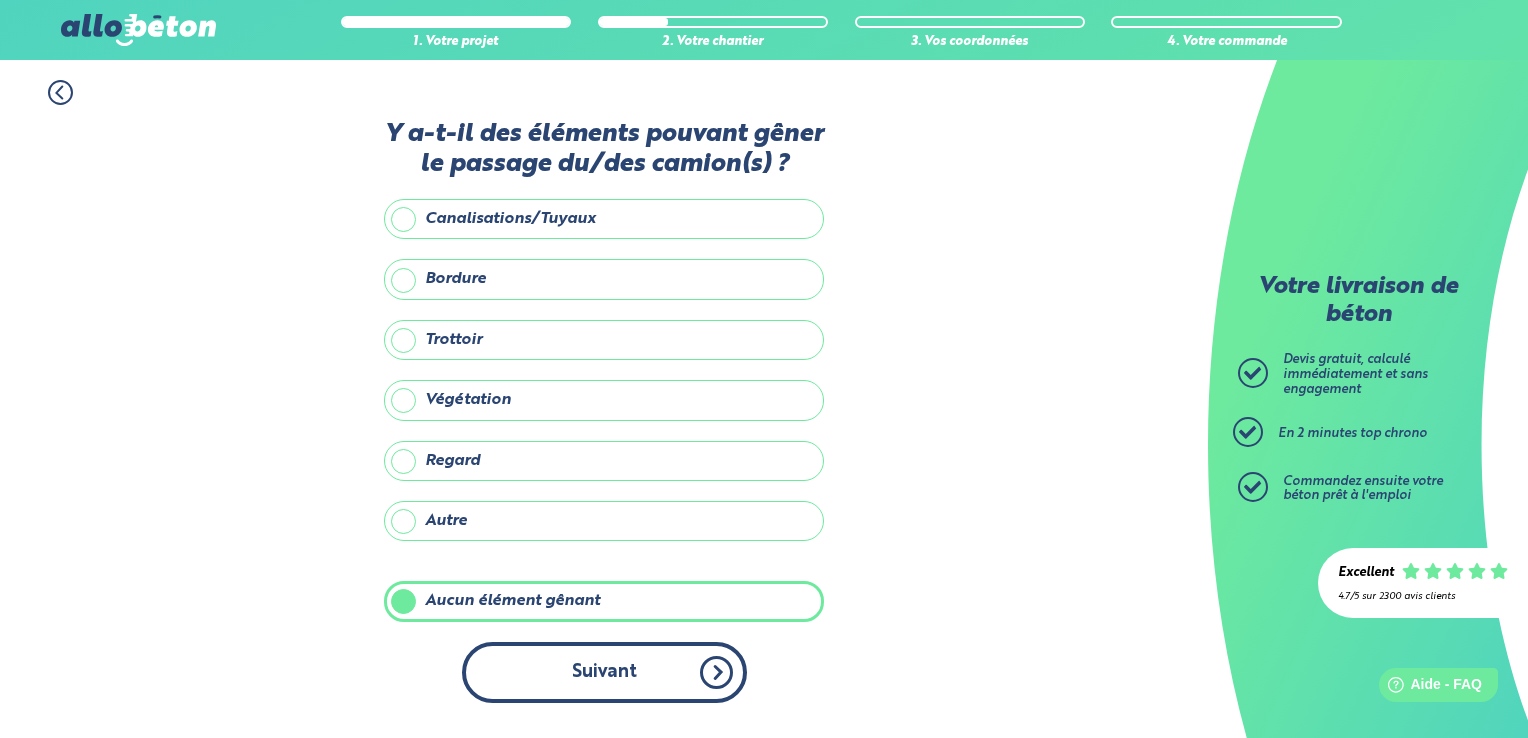 click on "Suivant" at bounding box center [604, 672] 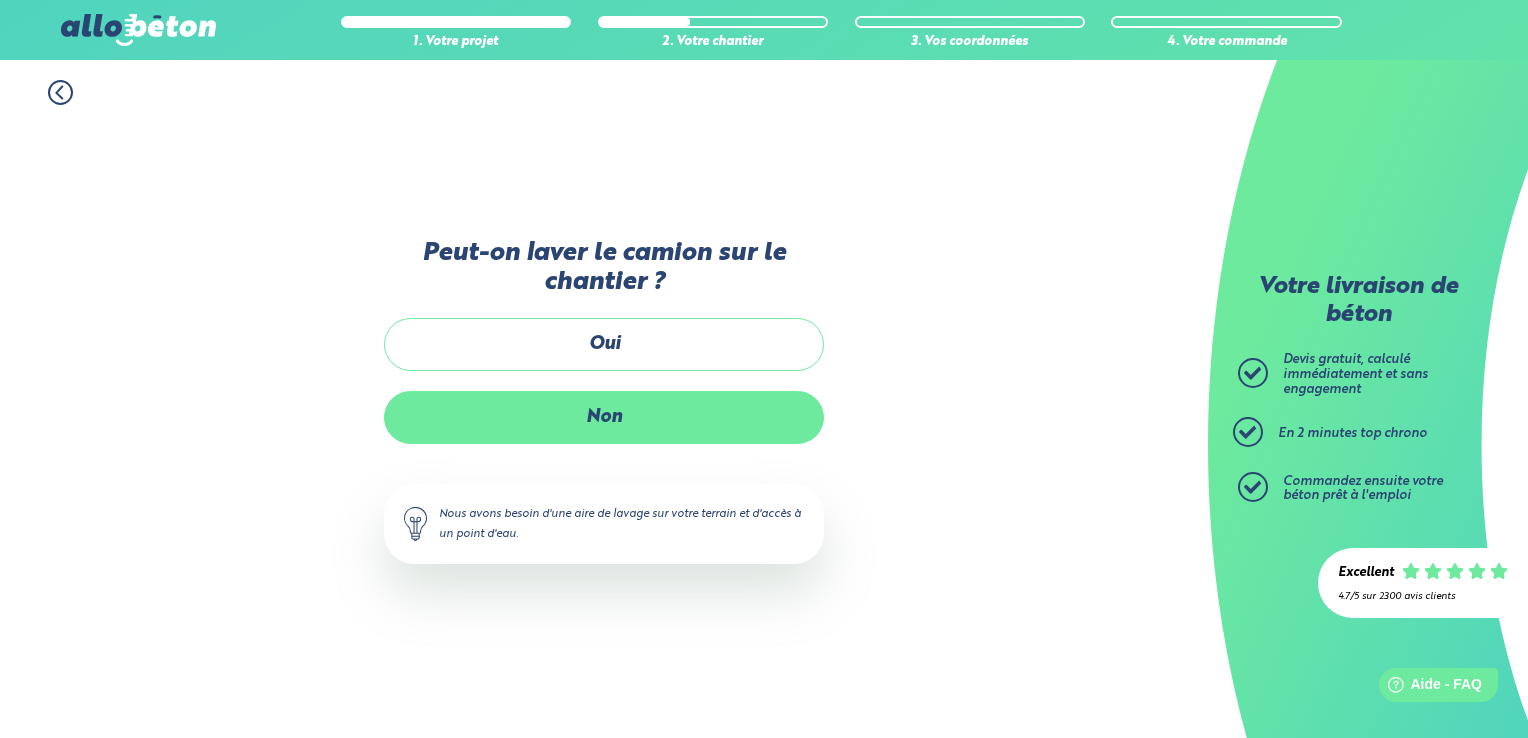click on "Non" at bounding box center (604, 417) 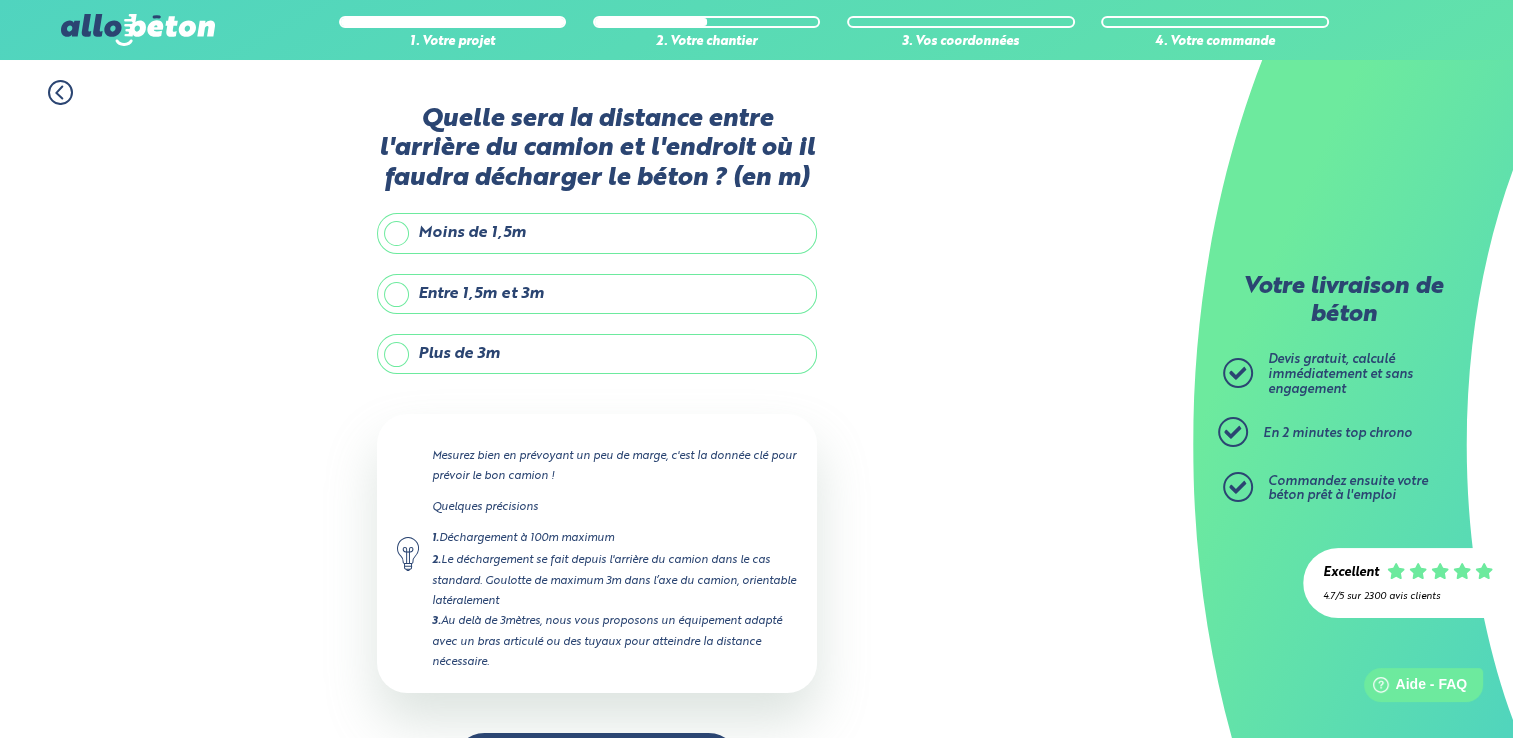 click on "Plus de 3m" at bounding box center [597, 354] 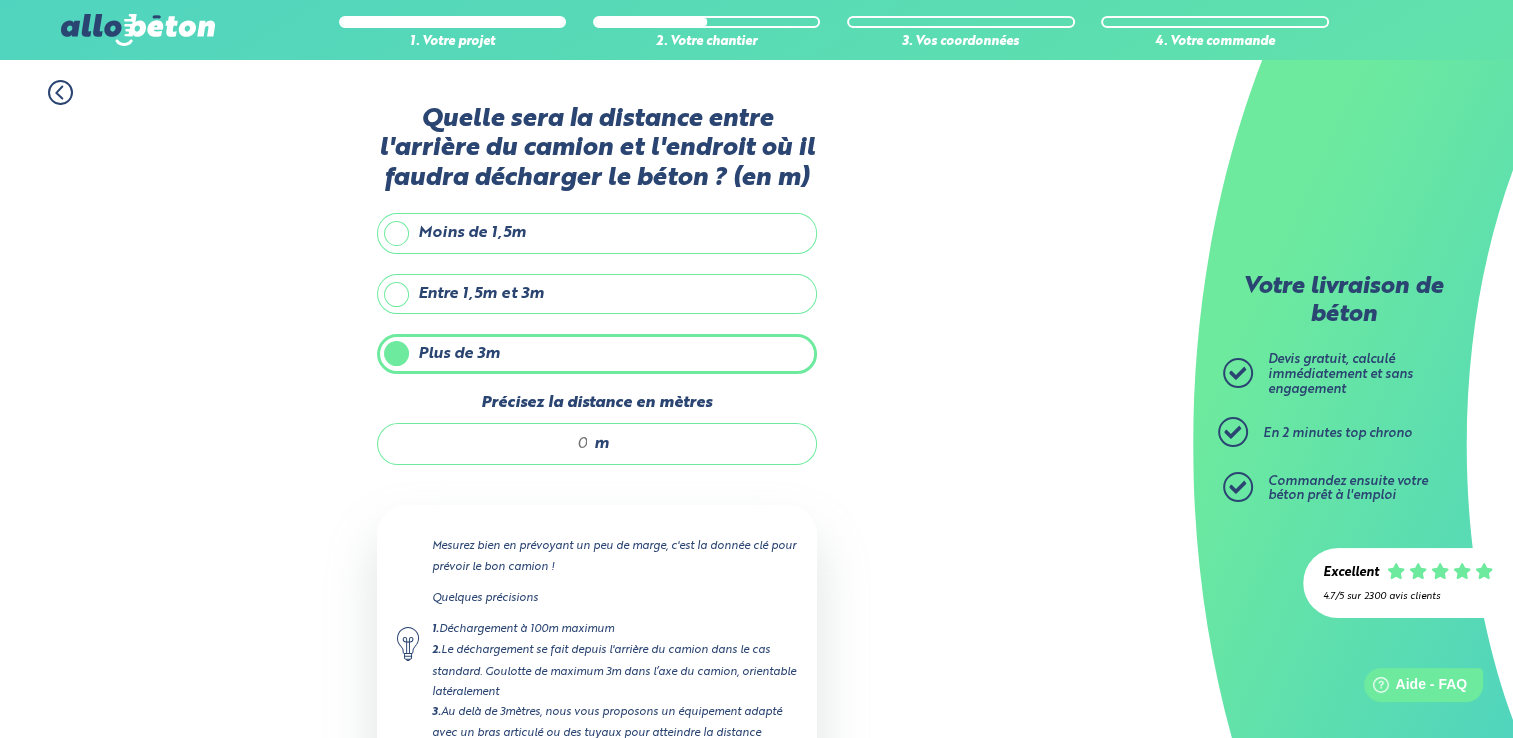 click on "Précisez la distance en mètres" at bounding box center (493, 444) 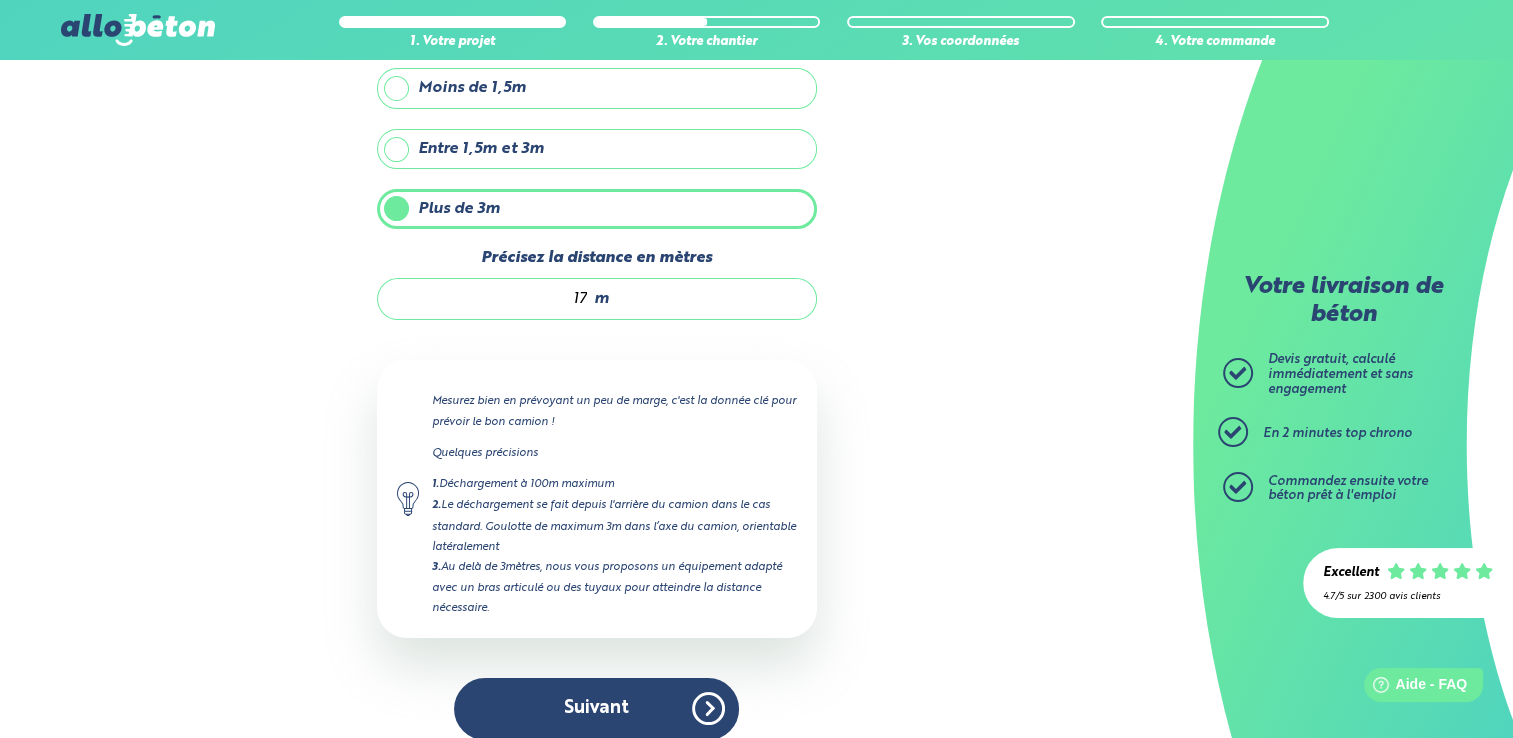 scroll, scrollTop: 160, scrollLeft: 0, axis: vertical 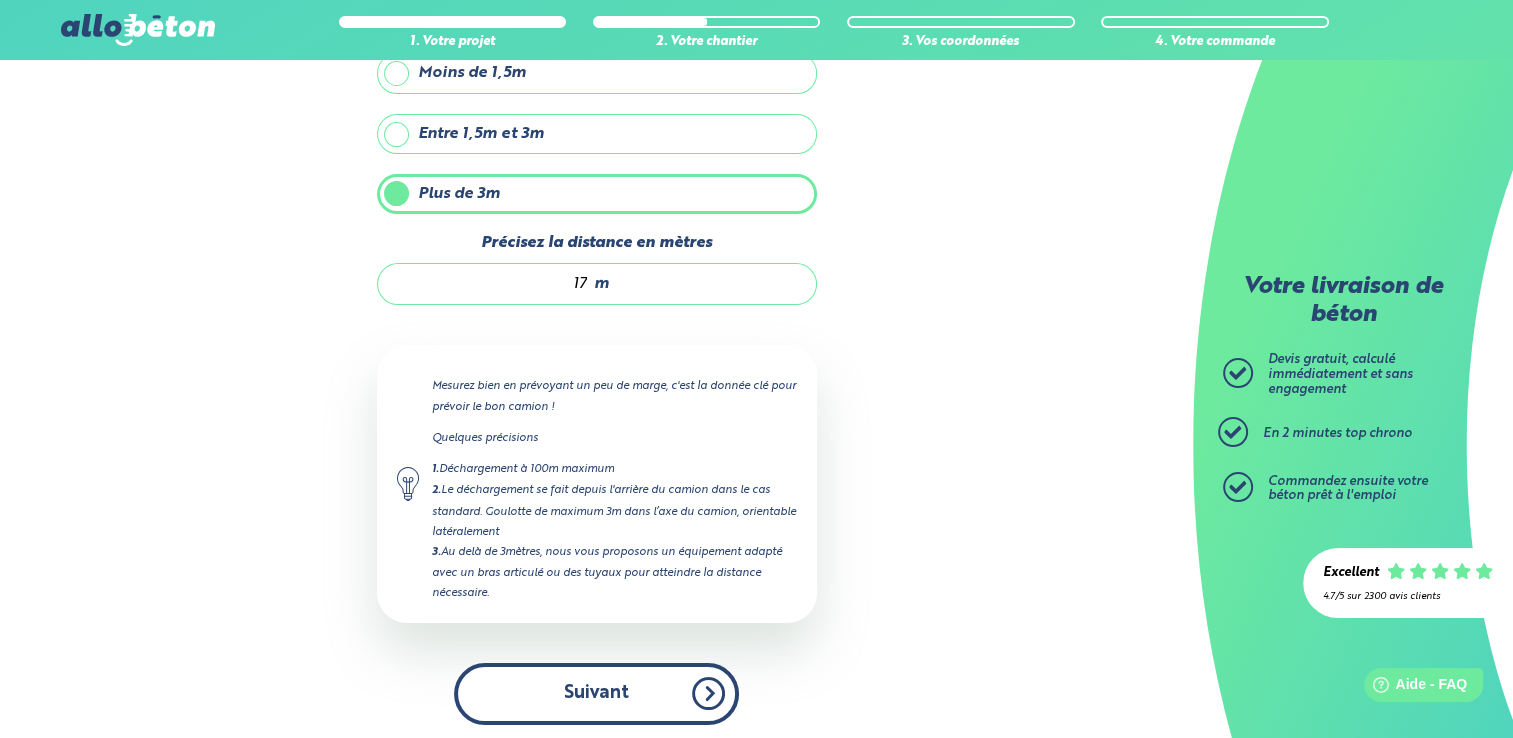 type on "17" 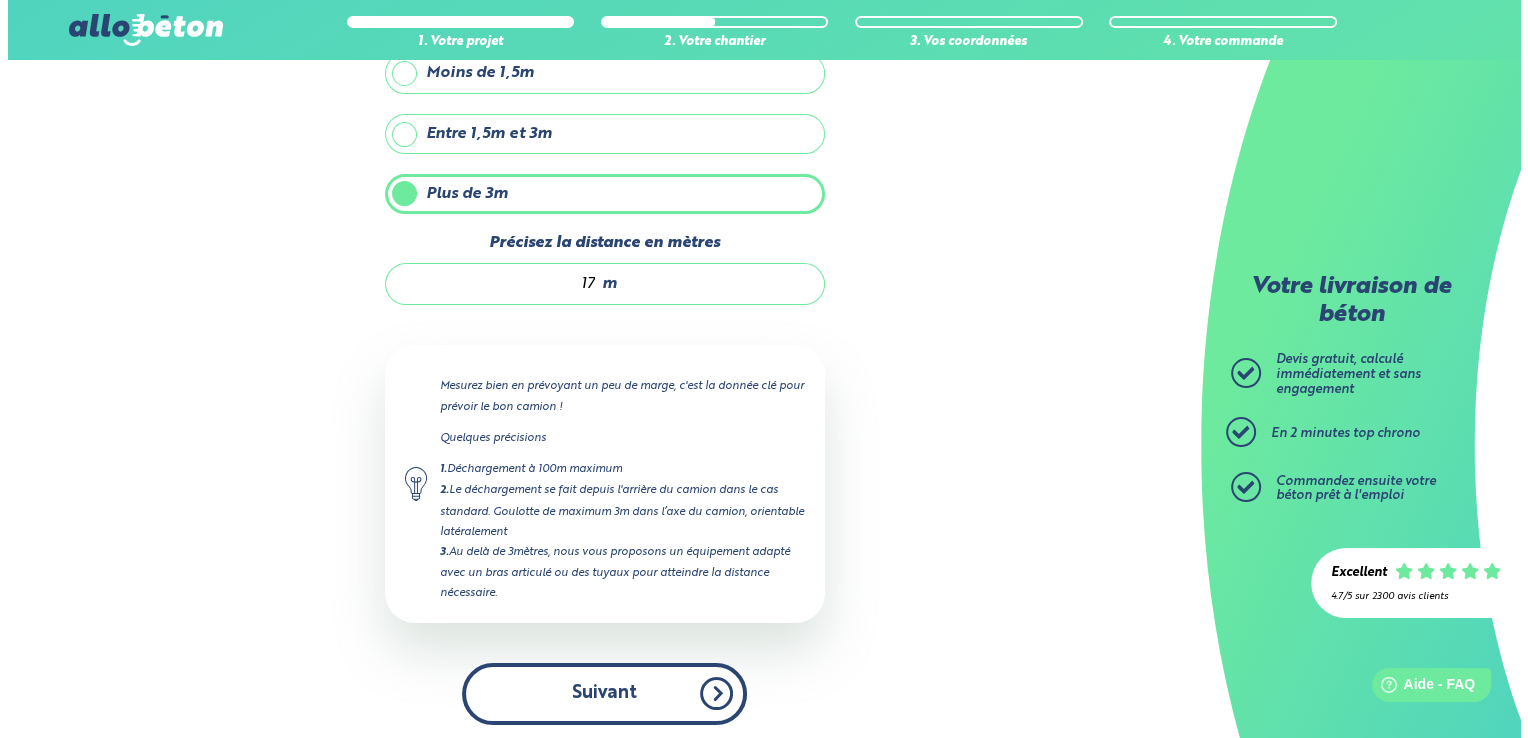 scroll, scrollTop: 0, scrollLeft: 0, axis: both 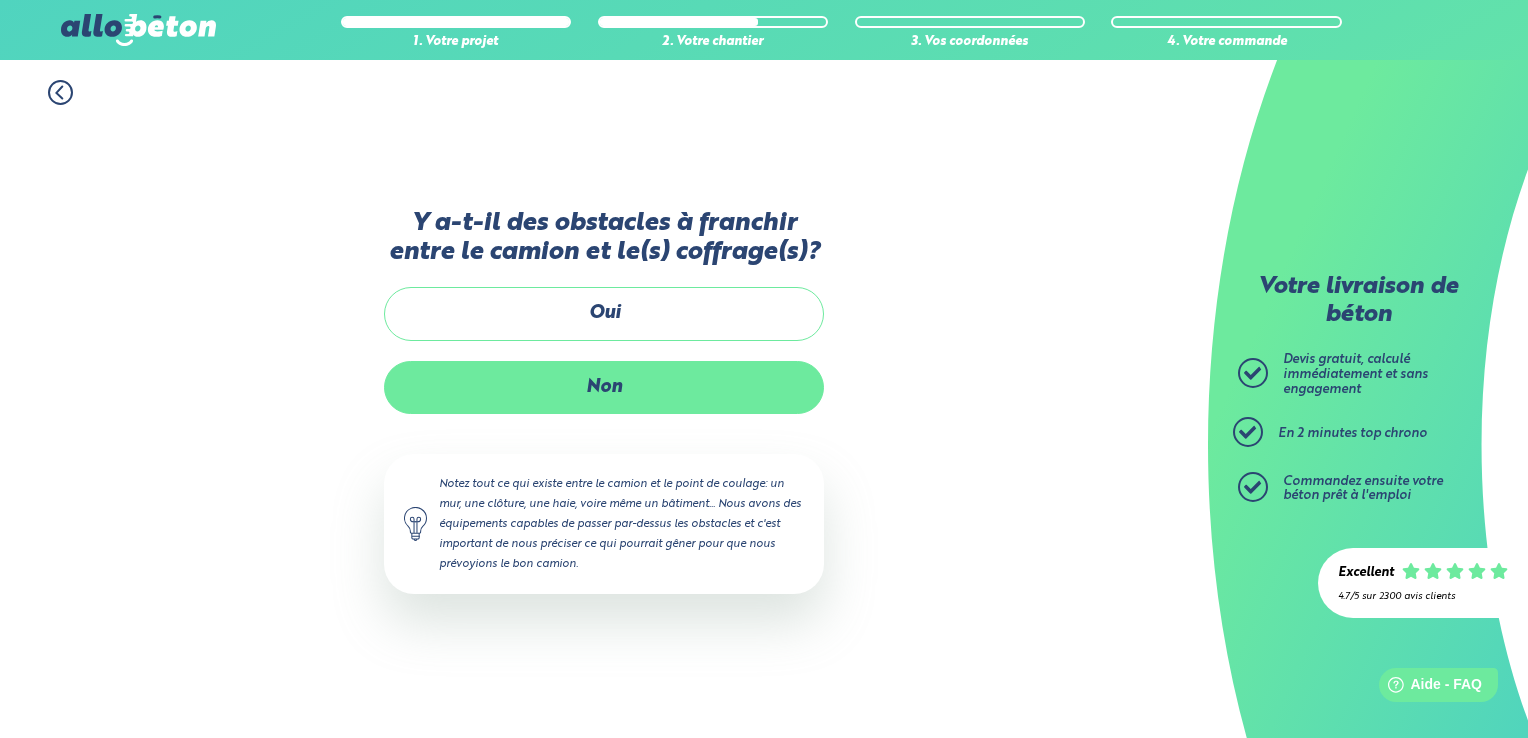 click on "Non" at bounding box center [604, 387] 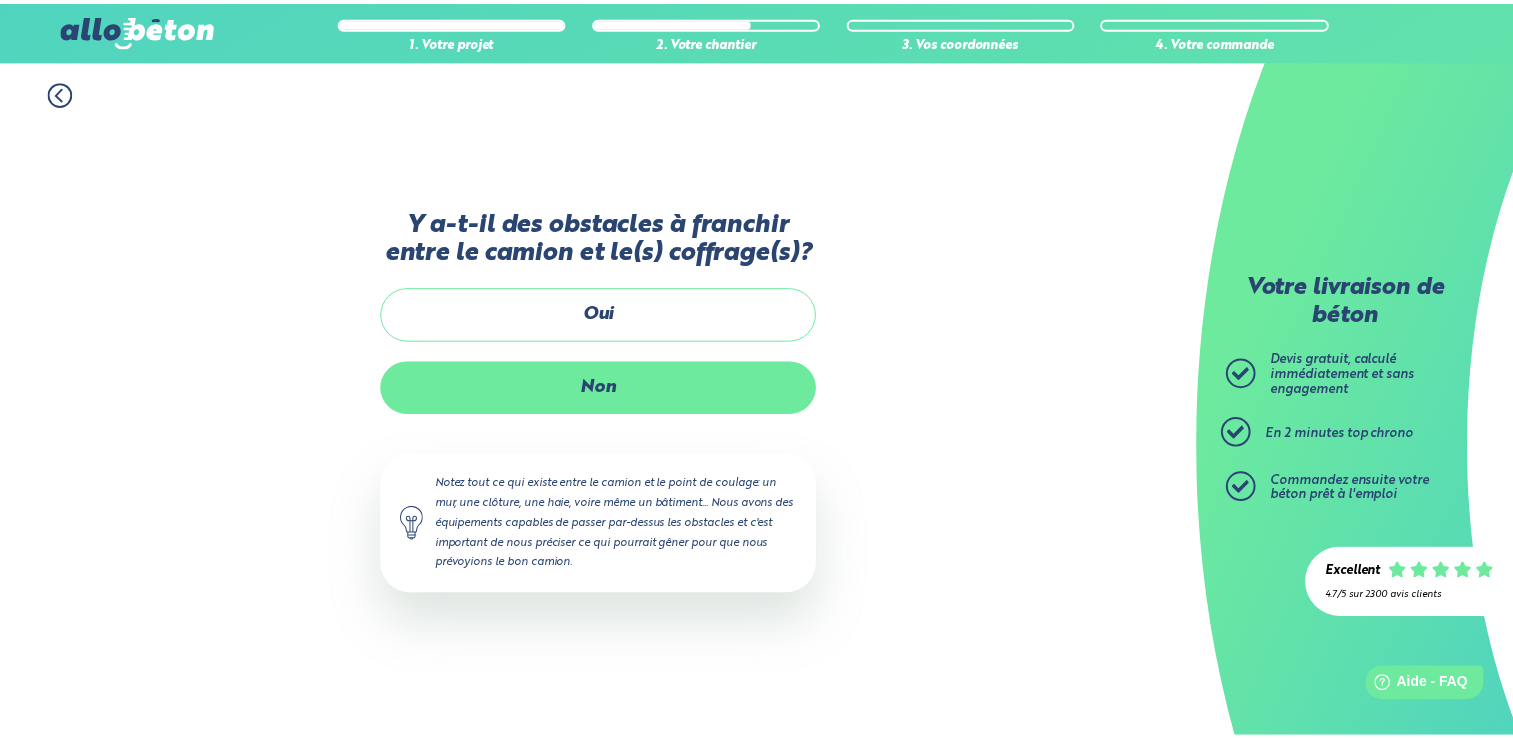 scroll, scrollTop: 185, scrollLeft: 0, axis: vertical 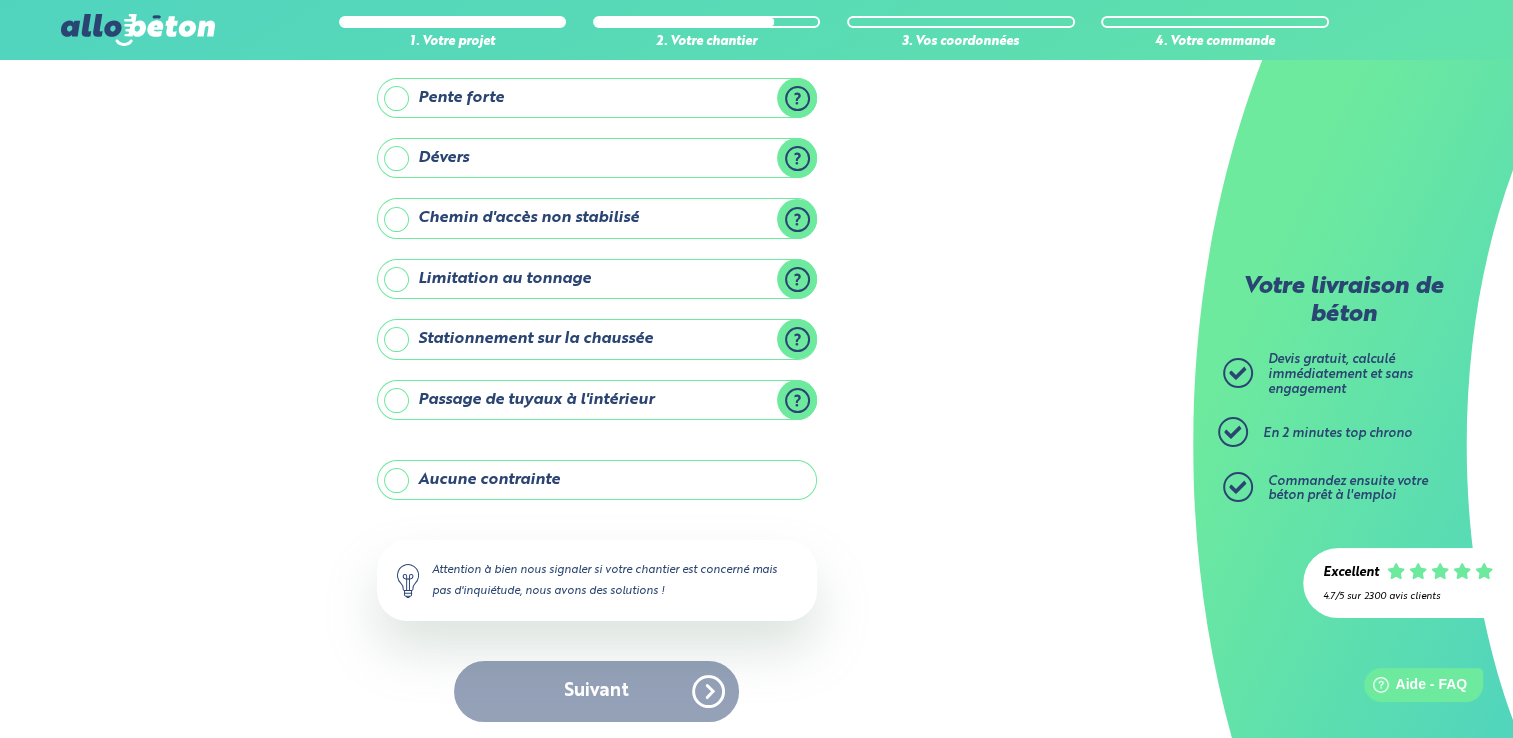 click on "Aucune contrainte" at bounding box center [597, 480] 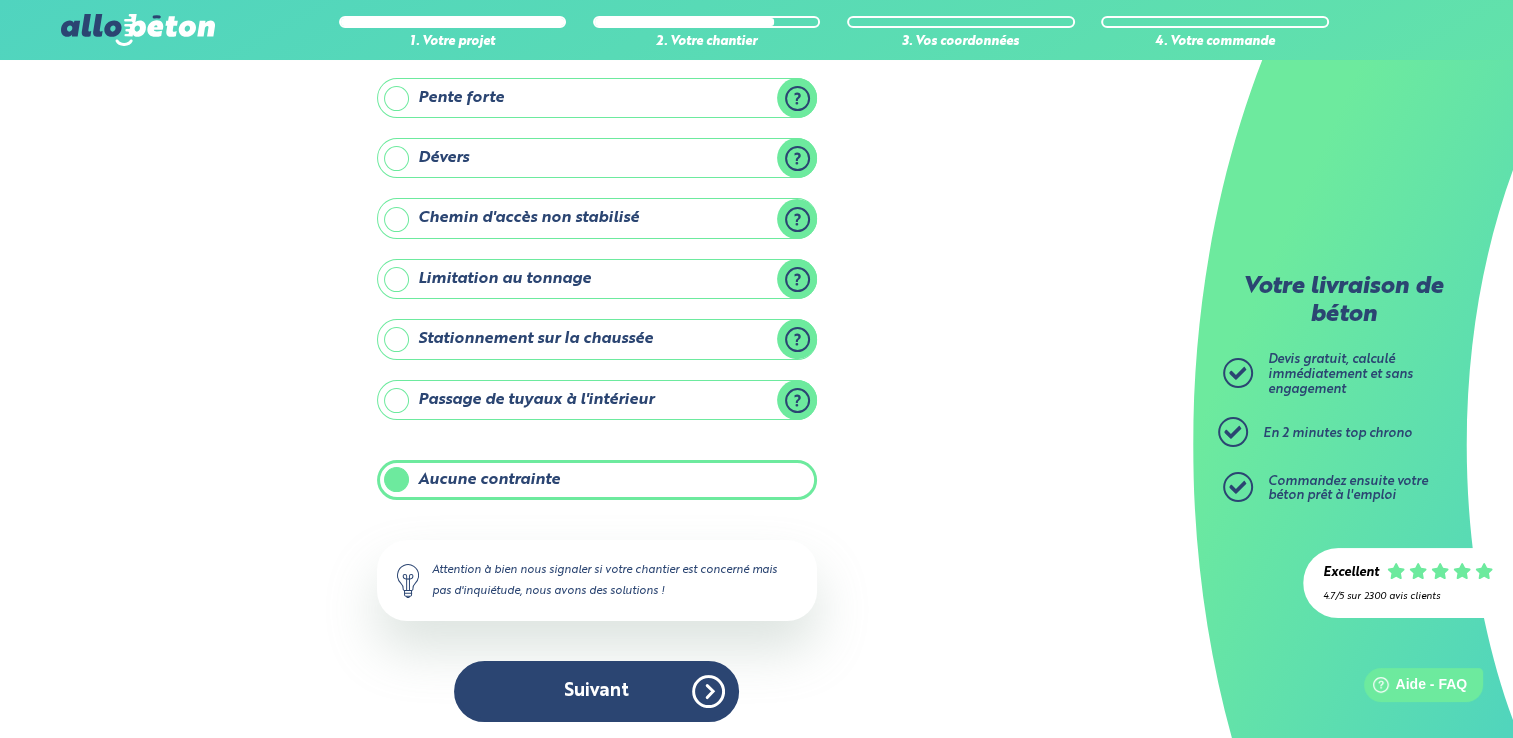 scroll, scrollTop: 184, scrollLeft: 0, axis: vertical 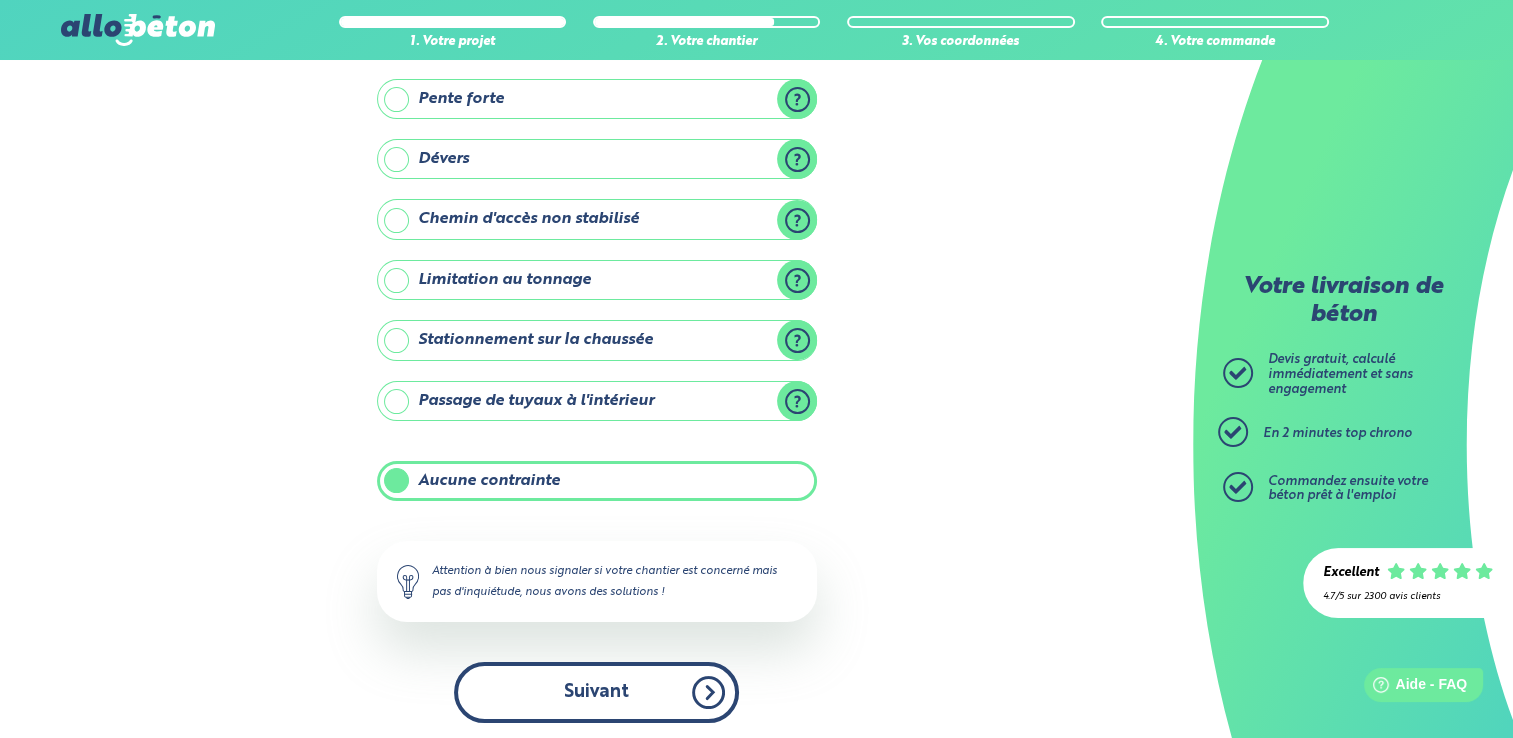 click on "Suivant" at bounding box center [596, 692] 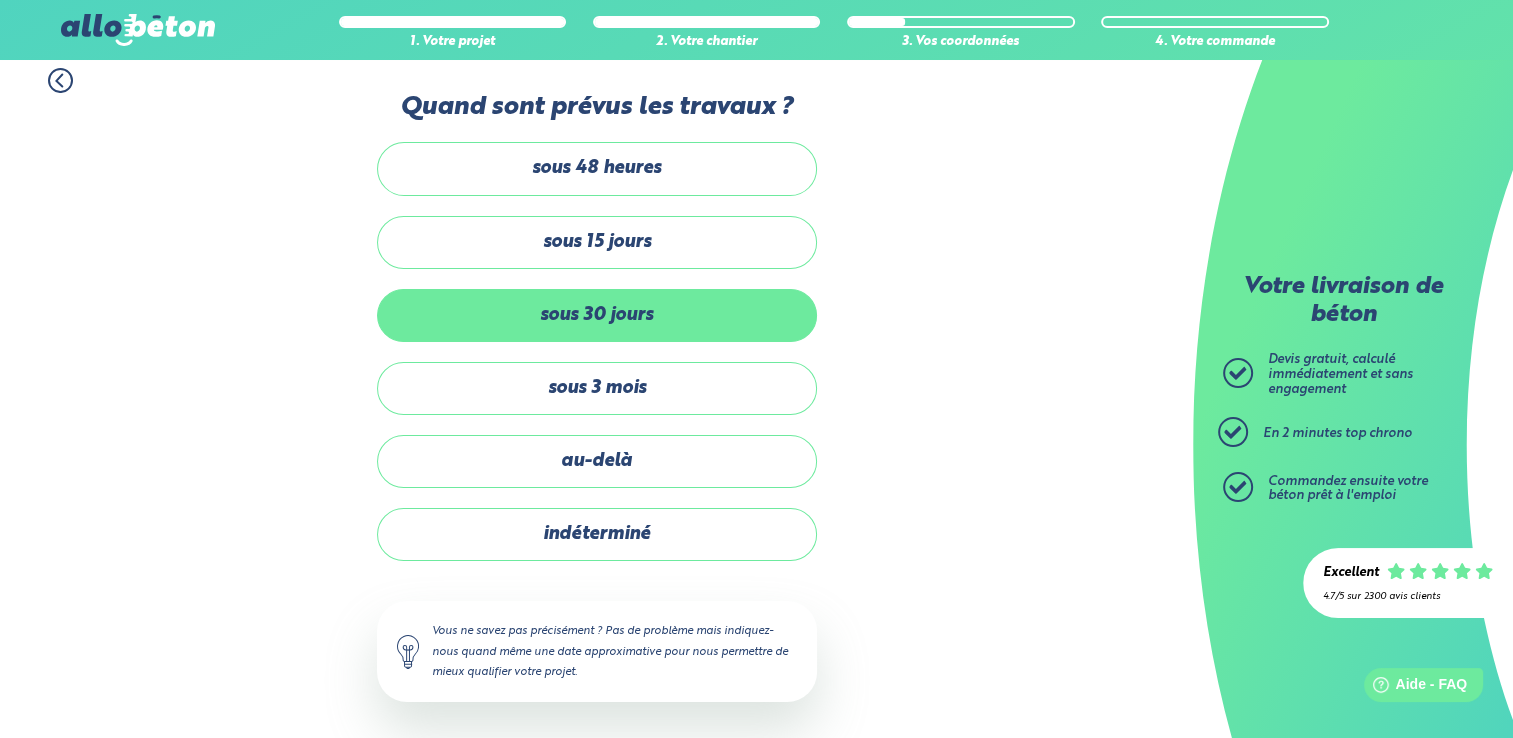 click on "sous 30 jours" at bounding box center (597, 315) 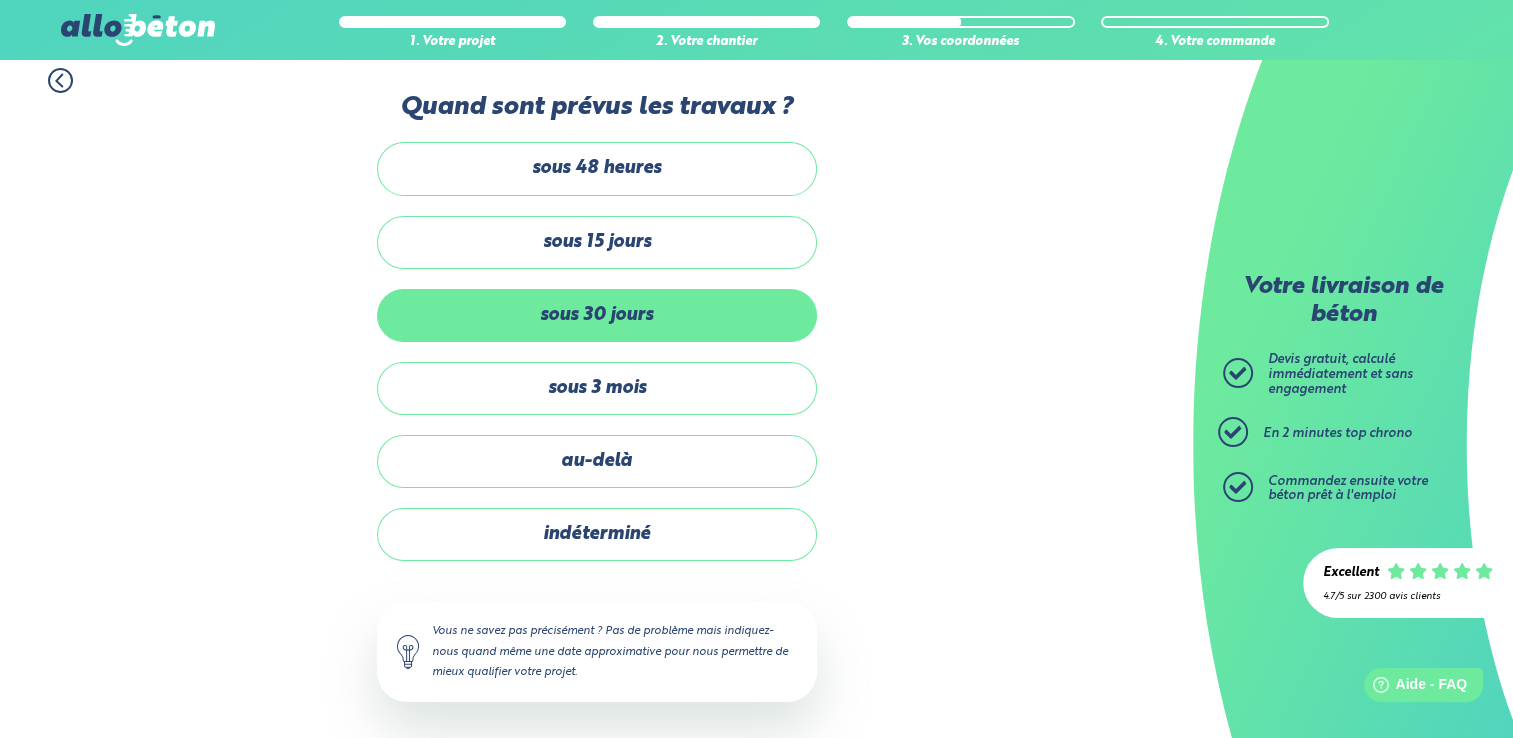 scroll, scrollTop: 0, scrollLeft: 0, axis: both 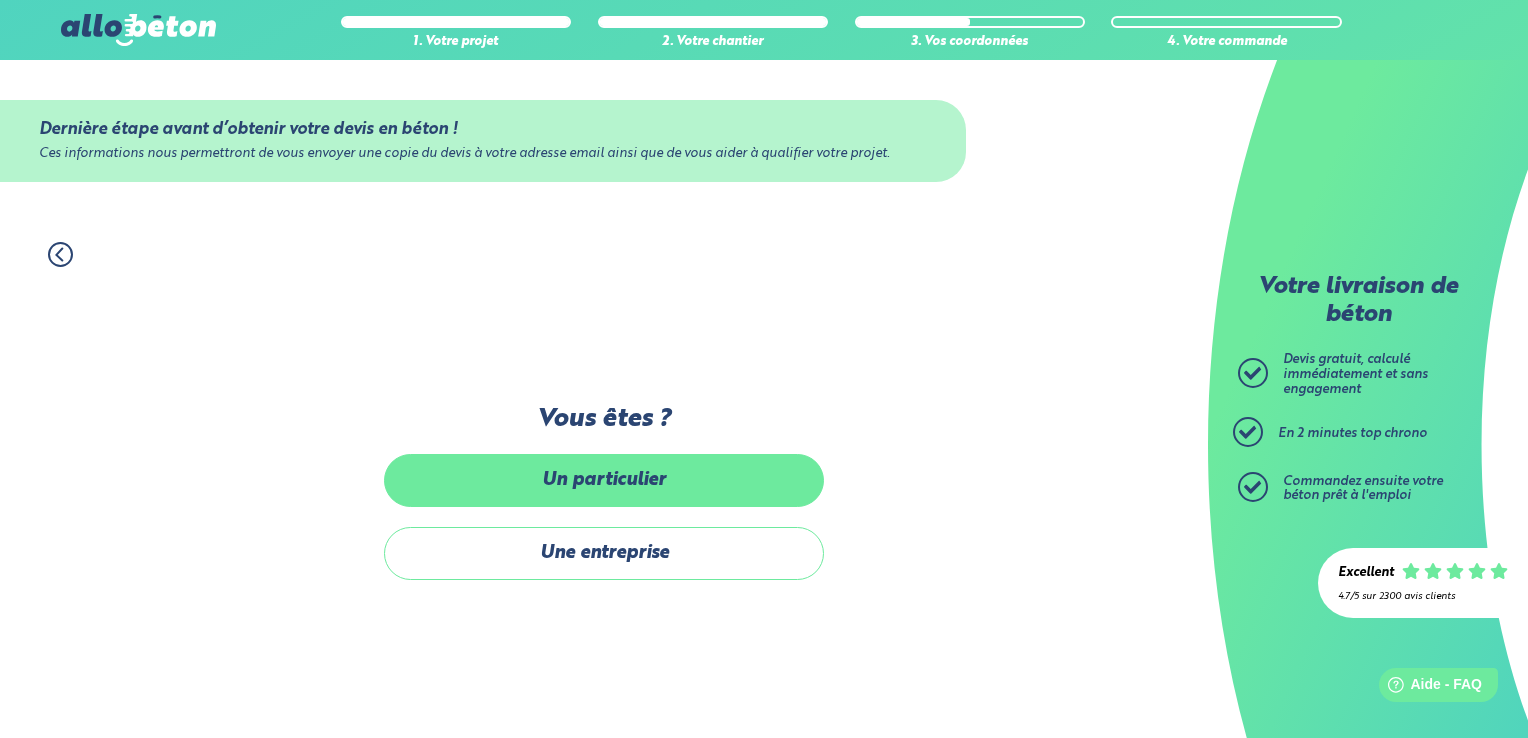 click on "Un particulier" at bounding box center (604, 480) 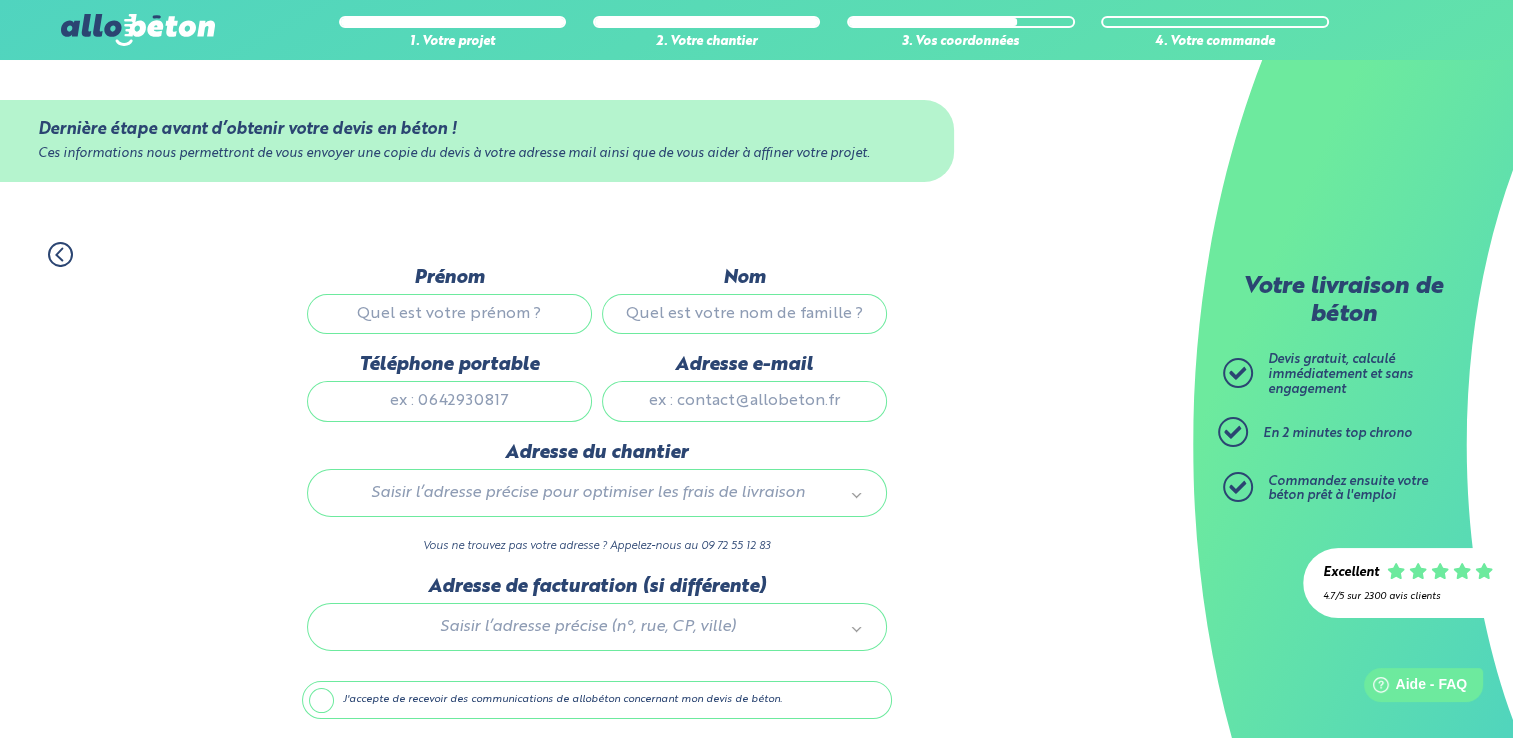 click on "Prénom" at bounding box center [449, 314] 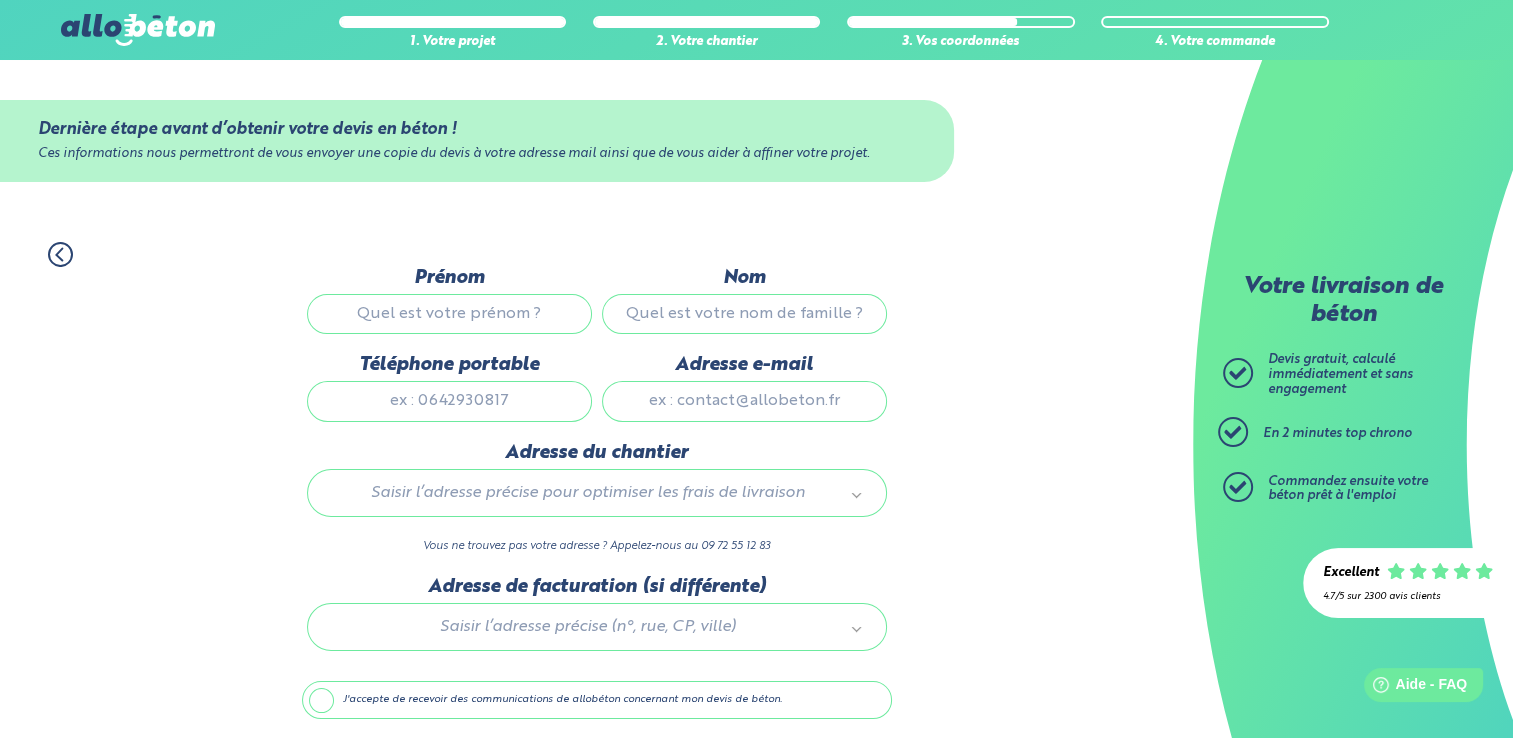 type on "[NAME]" 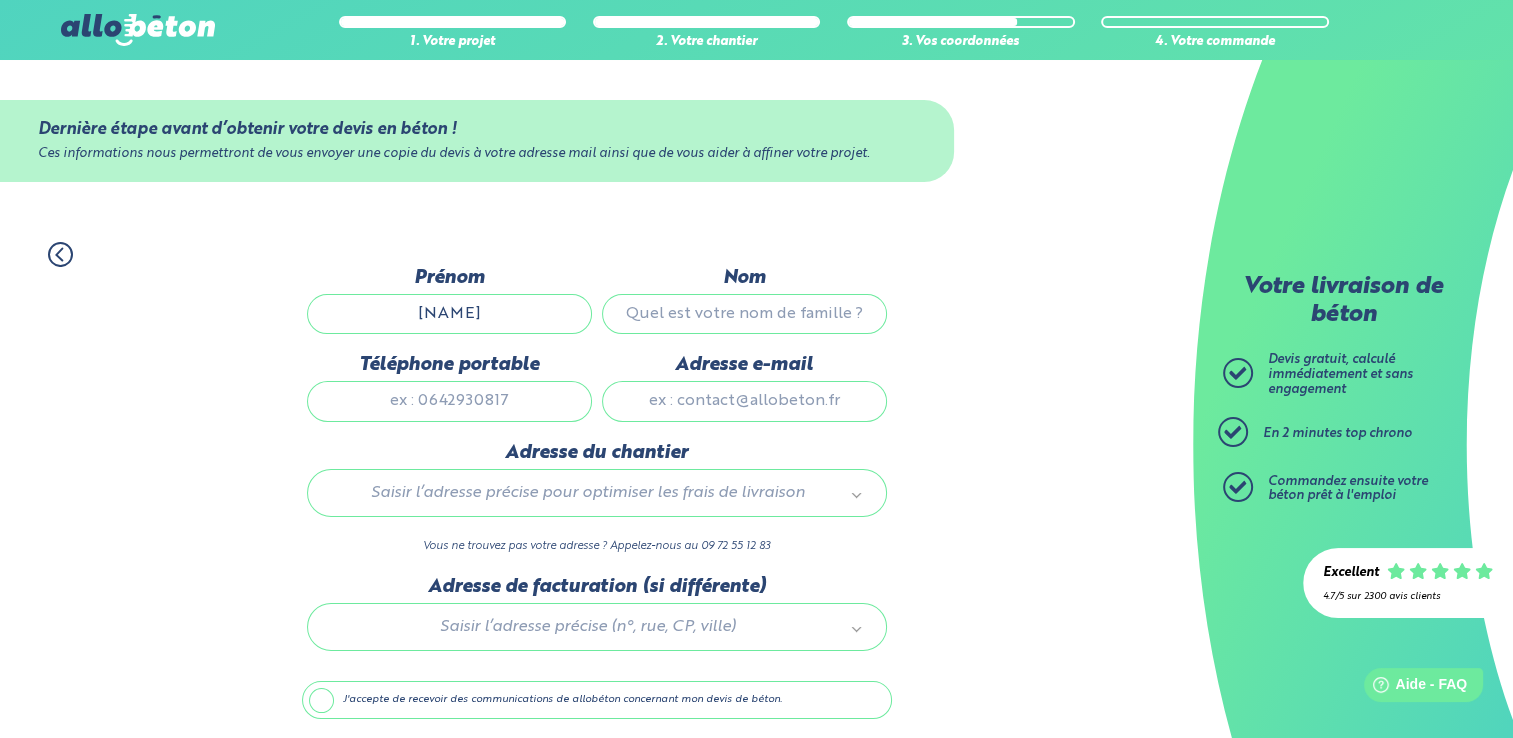 type on "kasimay" 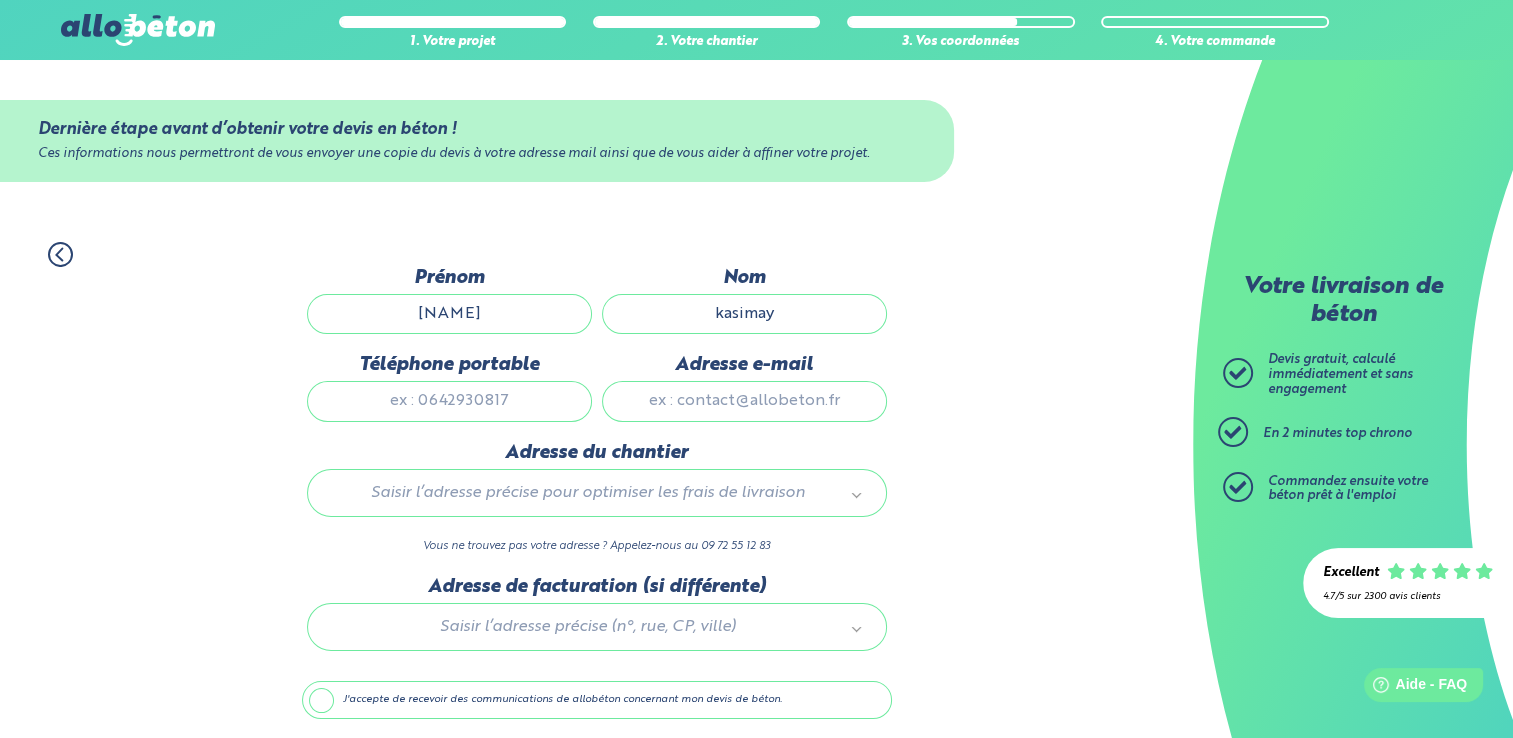 type on "[PHONE]" 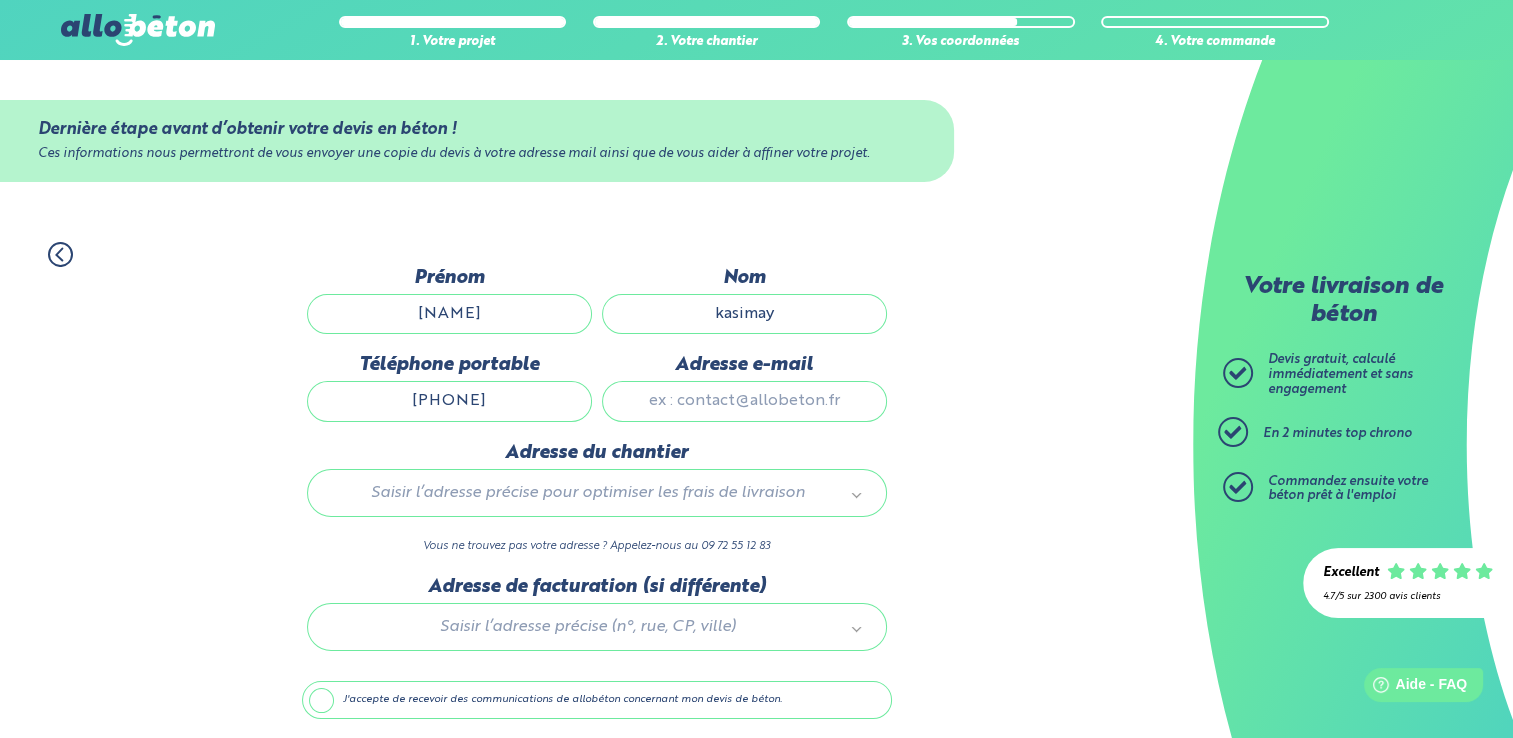 type on "[EMAIL]" 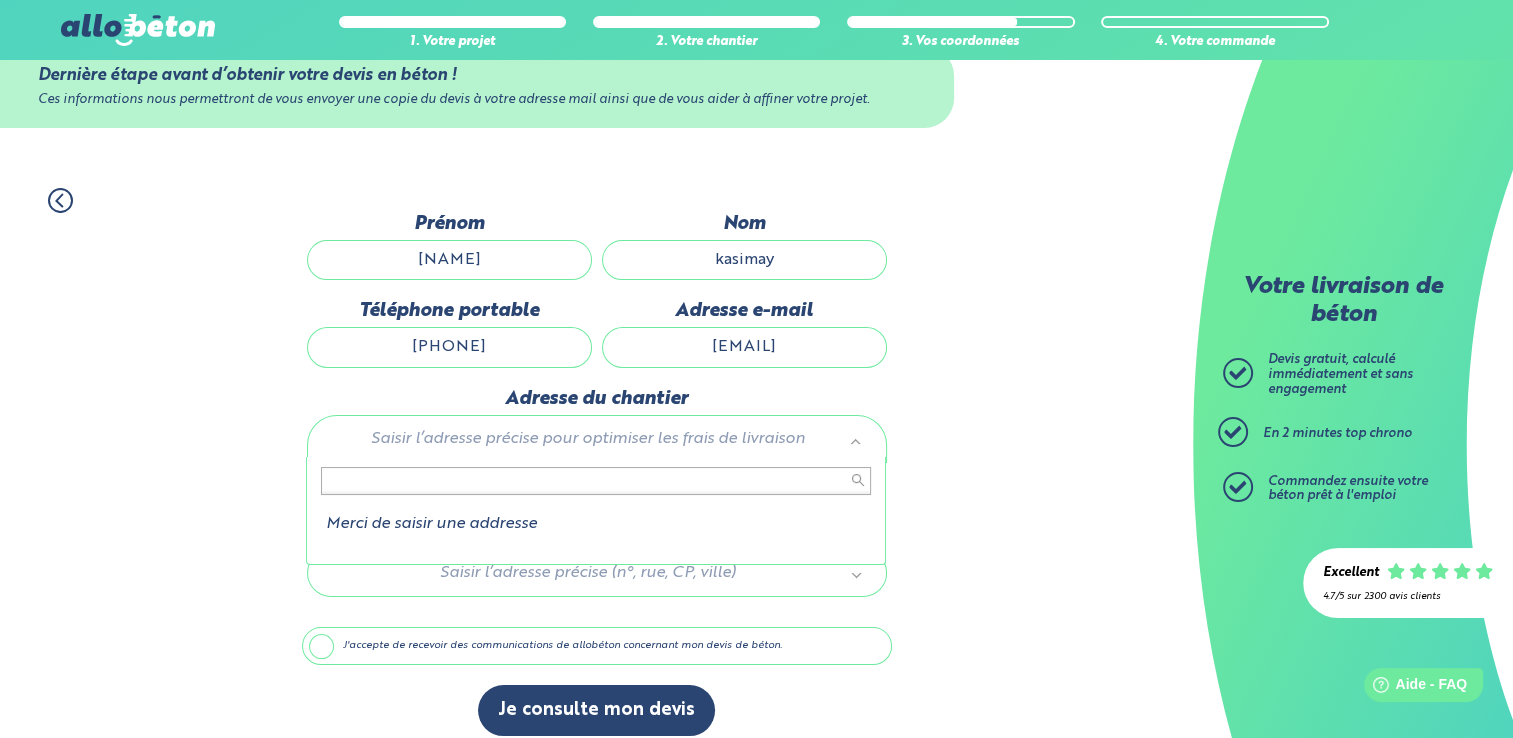 scroll, scrollTop: 69, scrollLeft: 0, axis: vertical 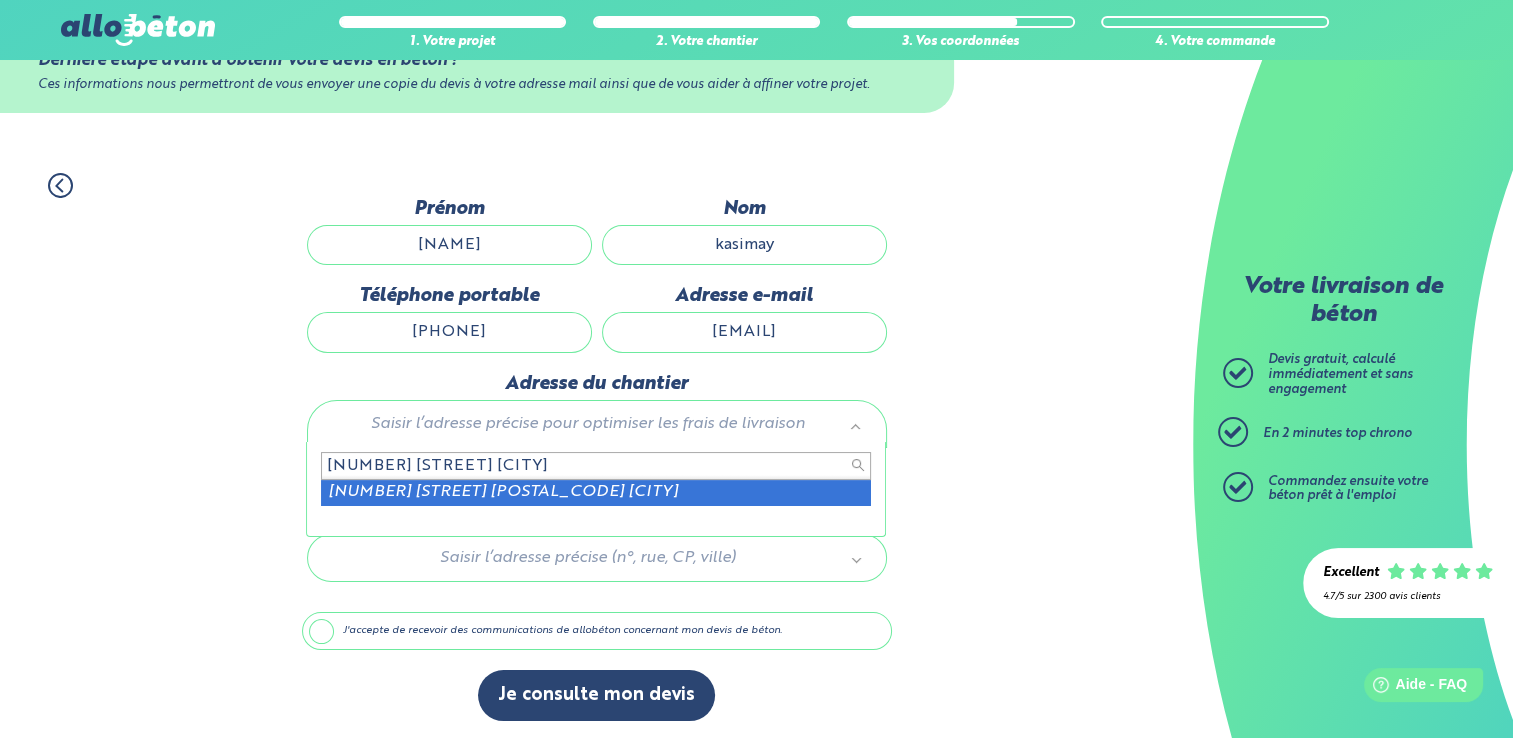 type on "[NUMBER] [STREET] [CITY]" 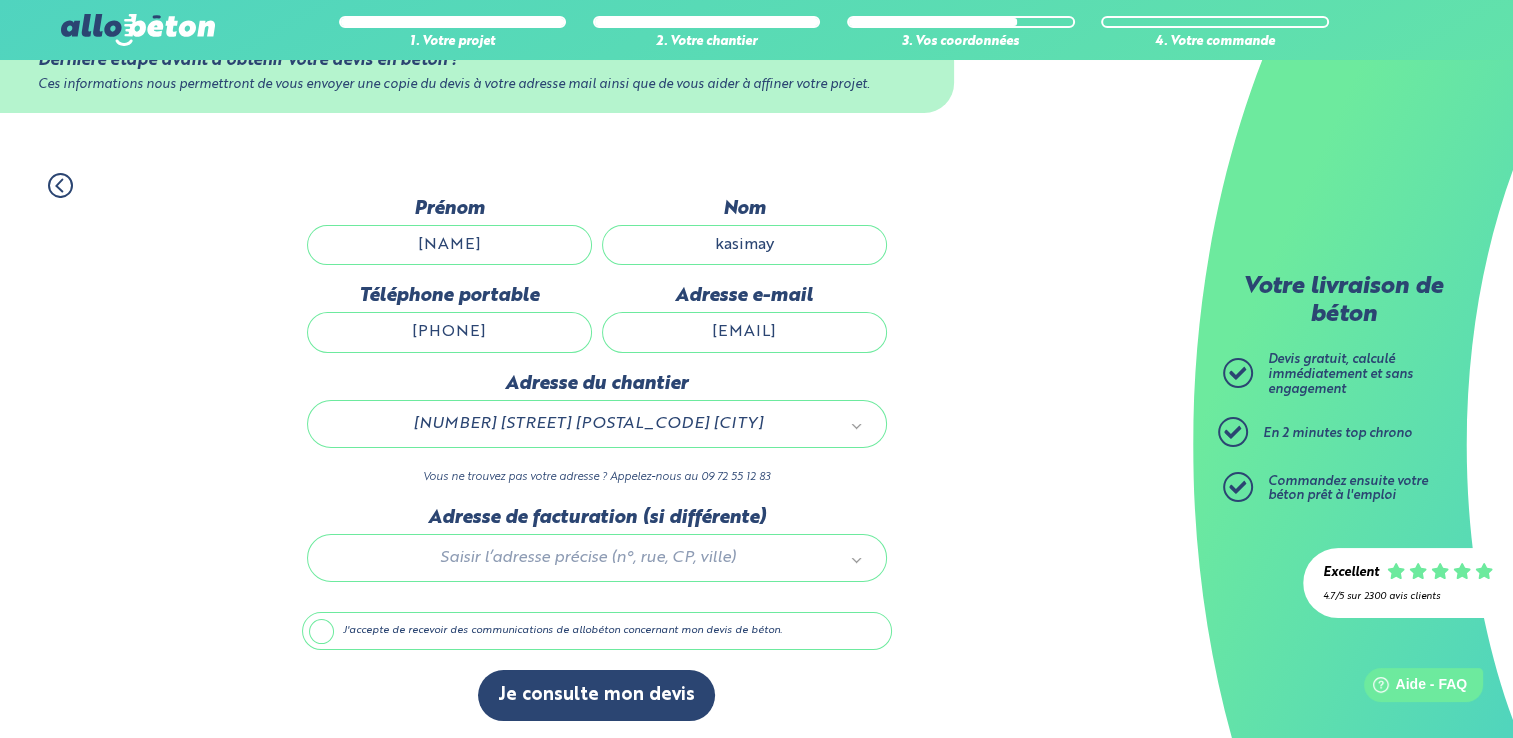click at bounding box center (597, 554) 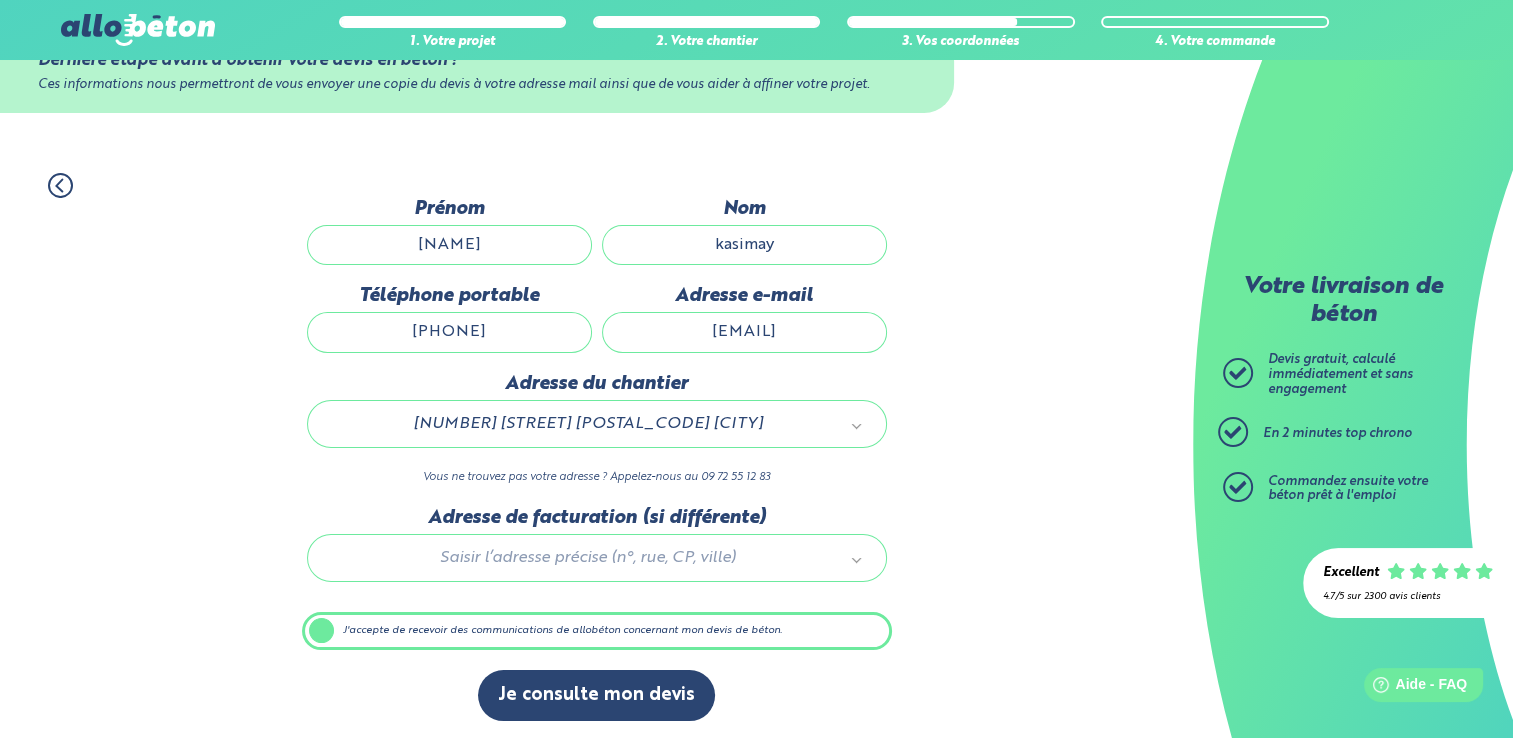 scroll, scrollTop: 68, scrollLeft: 0, axis: vertical 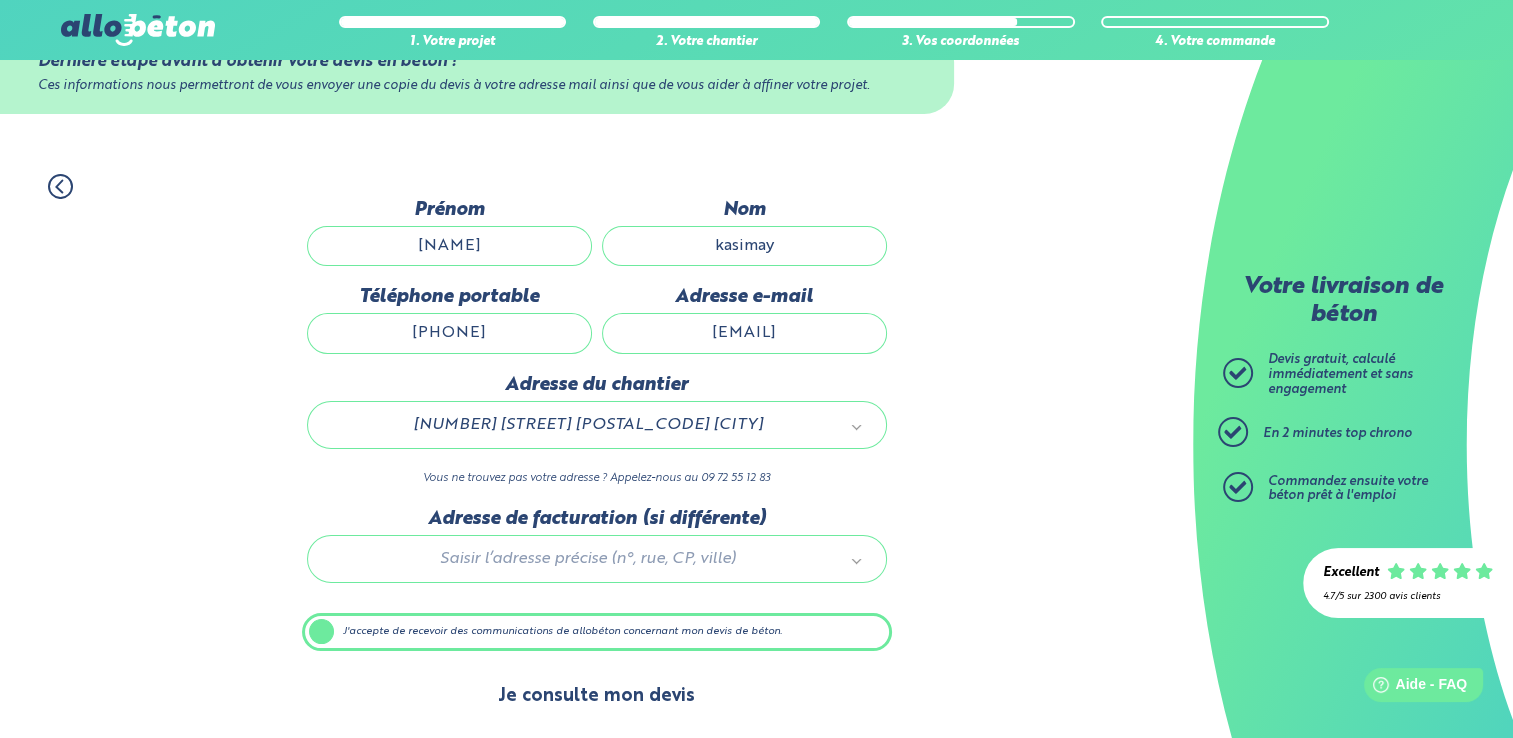 click on "Je consulte mon devis" at bounding box center (596, 696) 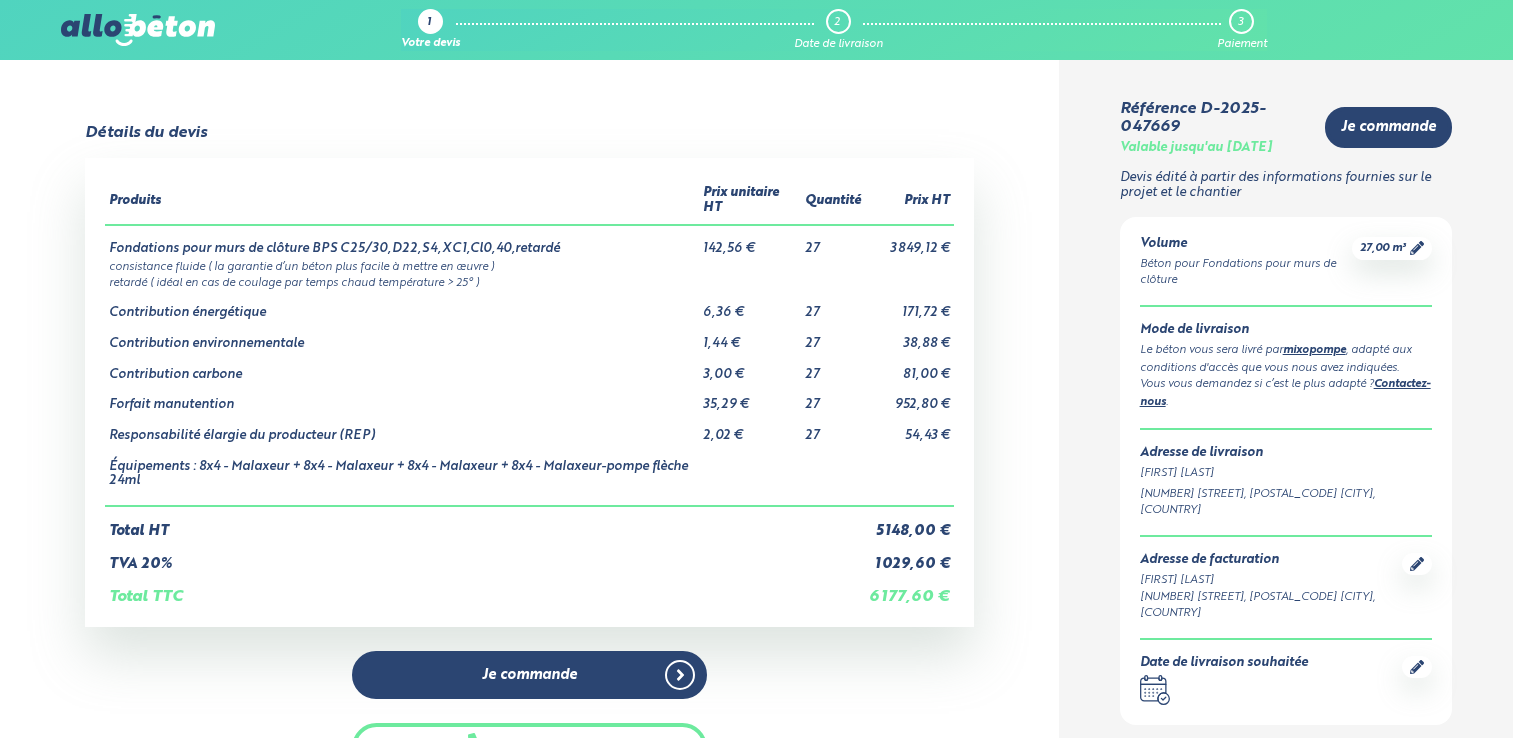 scroll, scrollTop: 0, scrollLeft: 0, axis: both 